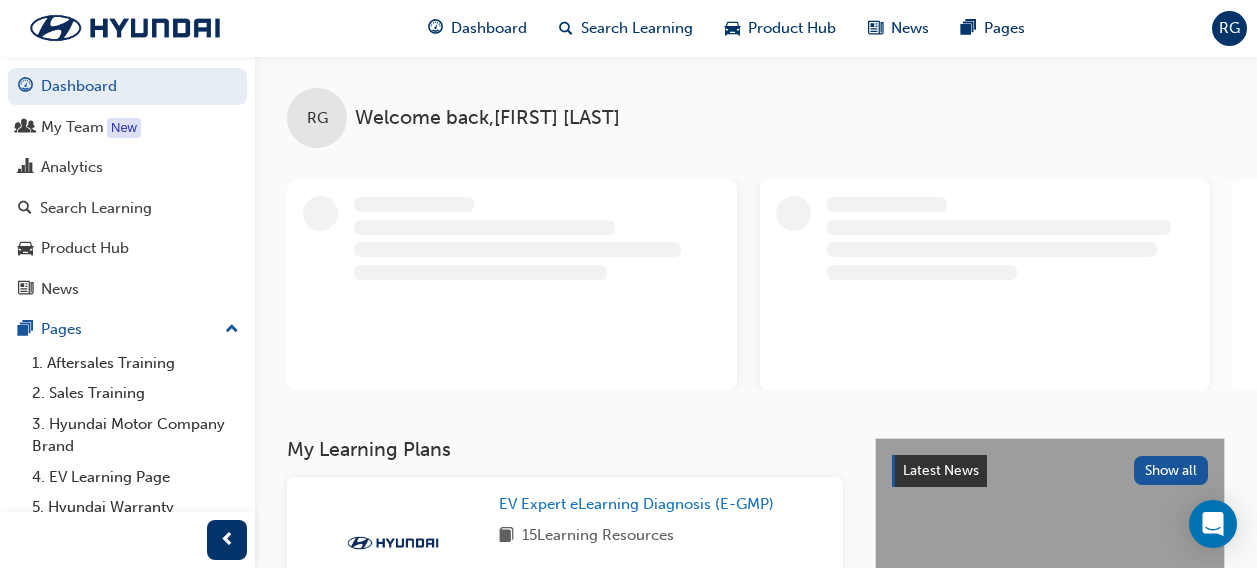 scroll, scrollTop: 0, scrollLeft: 0, axis: both 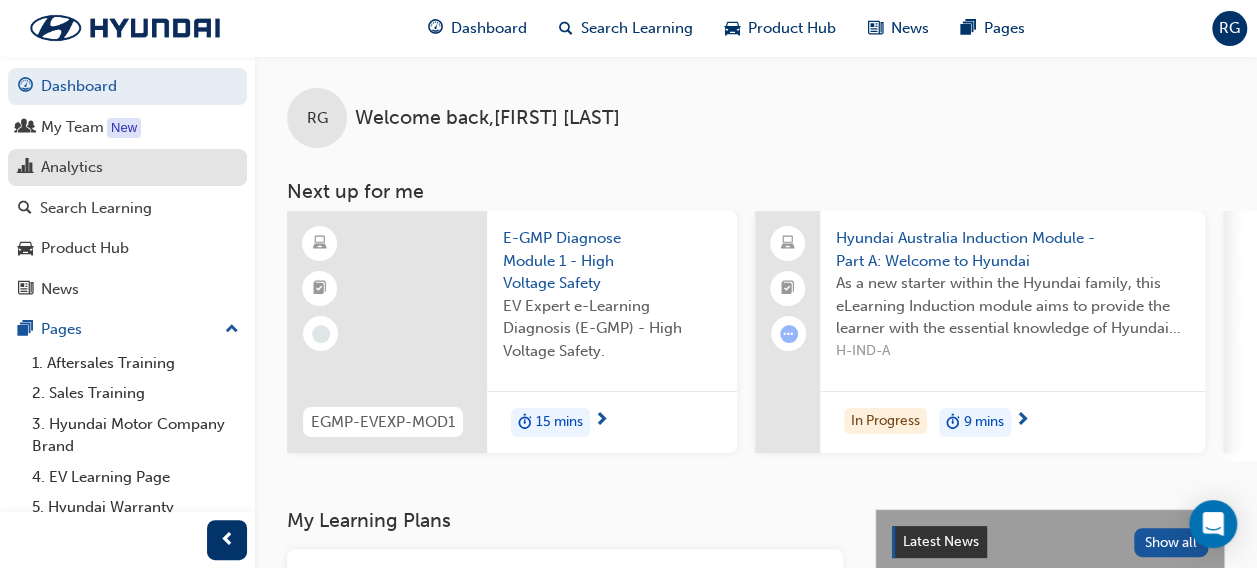 click on "Analytics" at bounding box center [72, 167] 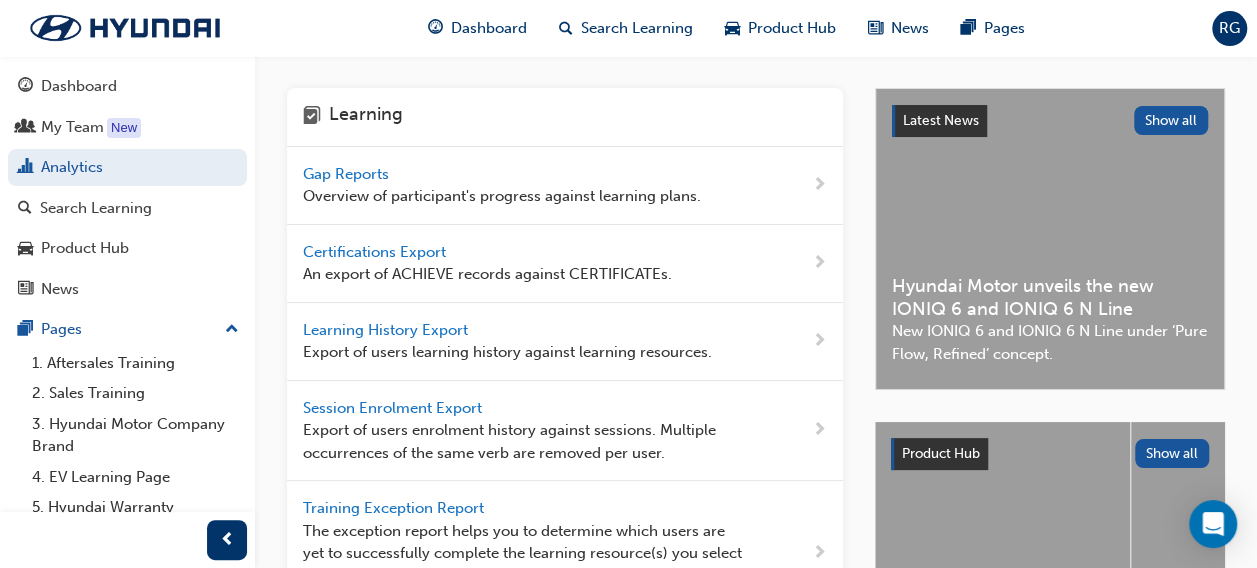 click on "Gap Reports" at bounding box center [348, 174] 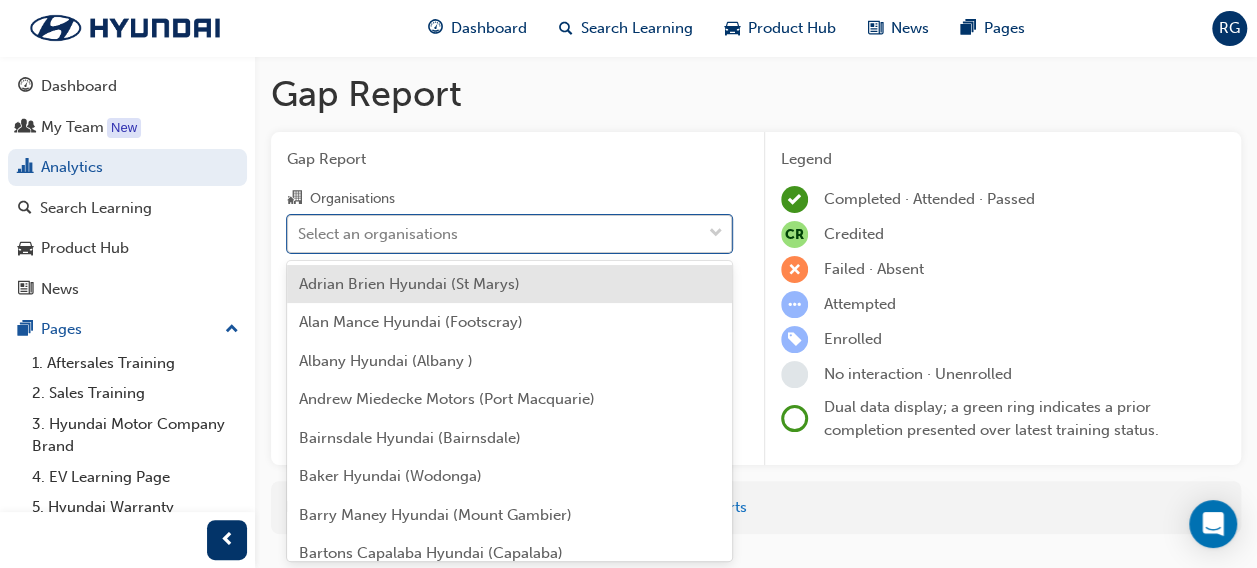 click on "Select an organisations" at bounding box center [378, 233] 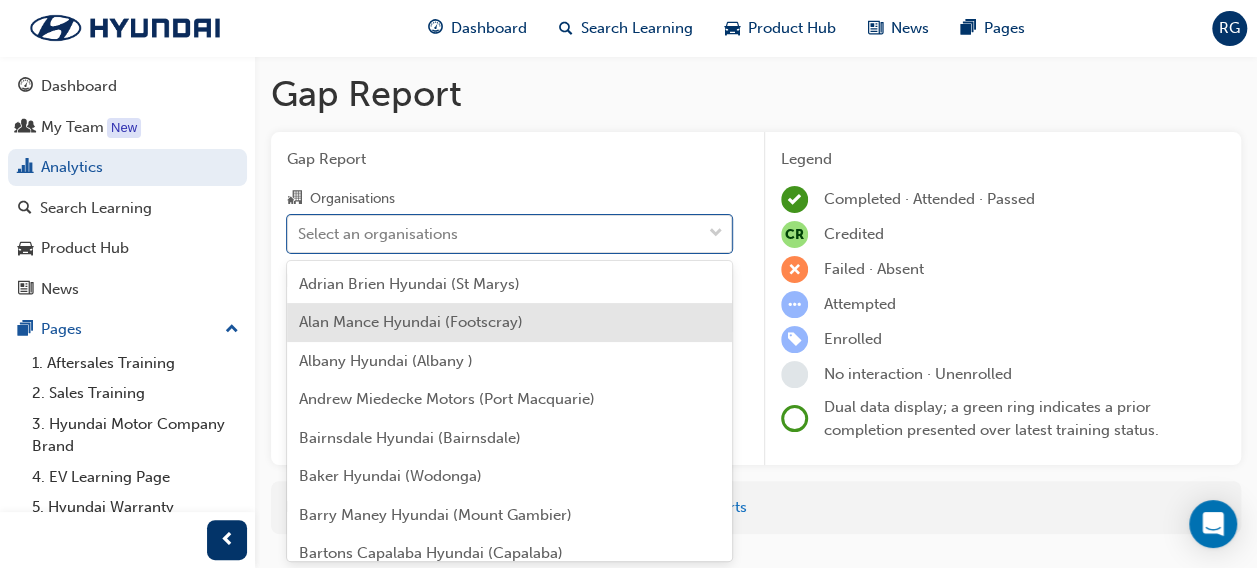 click on "Alan Mance Hyundai (Footscray)" at bounding box center [411, 322] 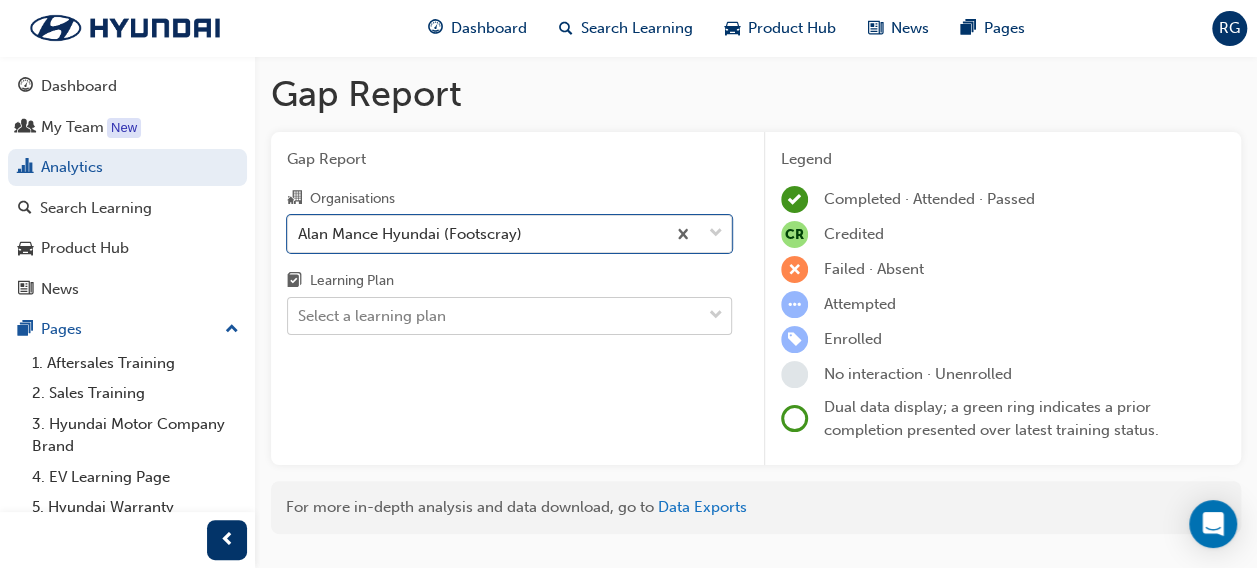 scroll, scrollTop: 47, scrollLeft: 0, axis: vertical 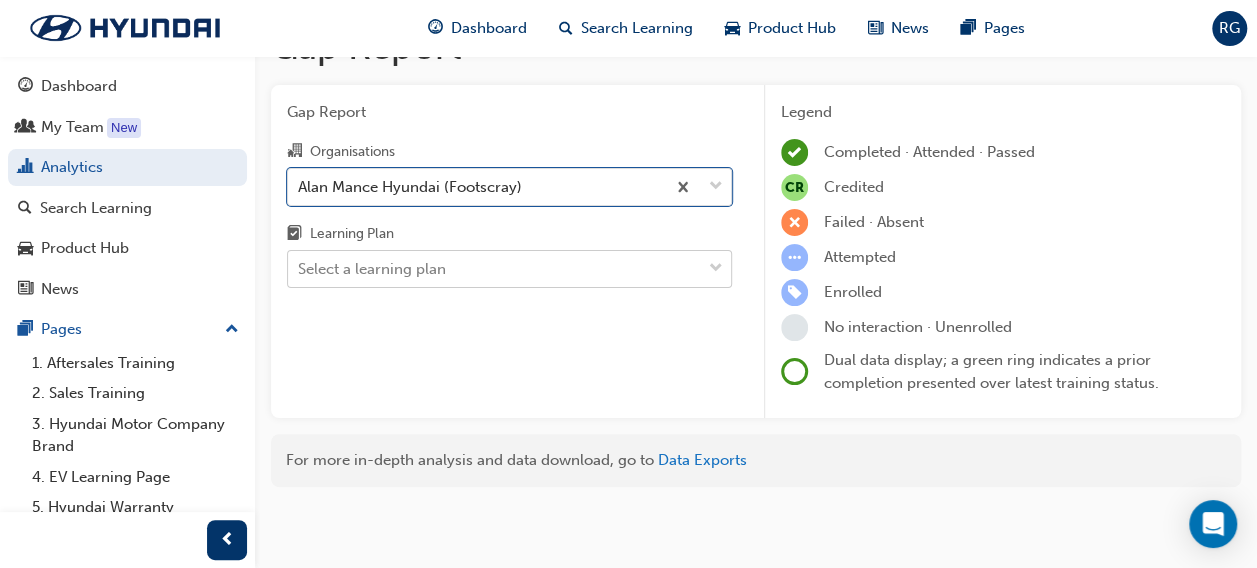 click on "Organisations option Alan Mance Hyundai ([CITY]), selected. 0 results available. Select is focused ,type to refine list, press Down to open the menu, Alan Mance Hyundai ([CITY]) Learning Plan Select a learning plan Legend Completed · Attended · Passed CR Credited Failed · Absent Attempted Enrolled No interaction · Unenrolled Dual data display; a green ring indicates a prior completion presented over latest training status. For more in-depth analysis and data download, go to" at bounding box center [628, 237] 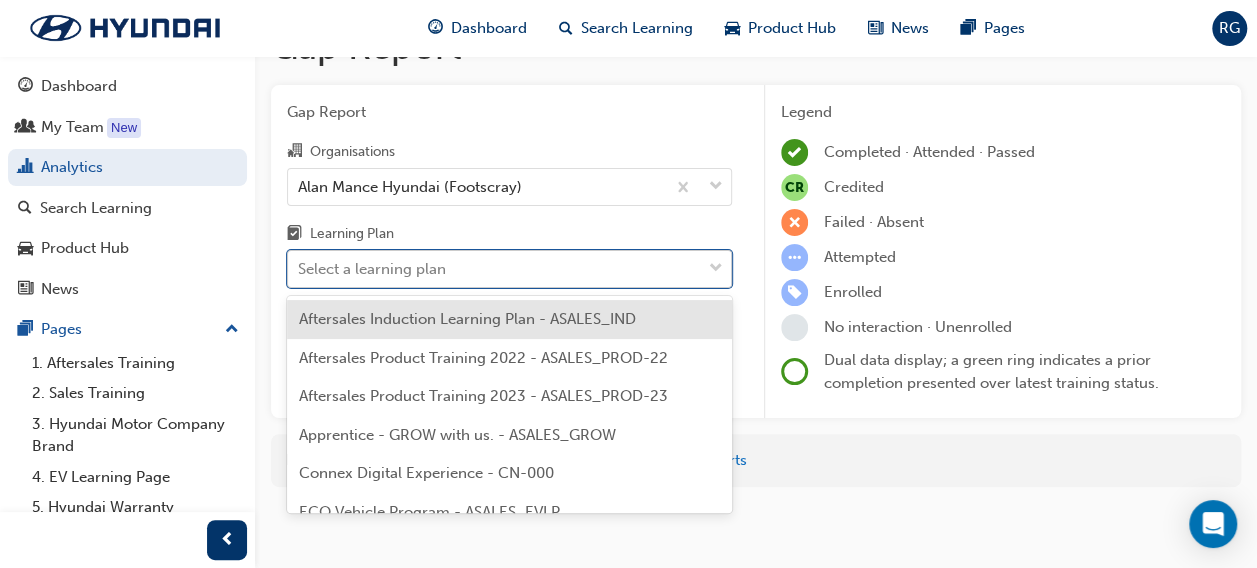 scroll, scrollTop: 1096, scrollLeft: 0, axis: vertical 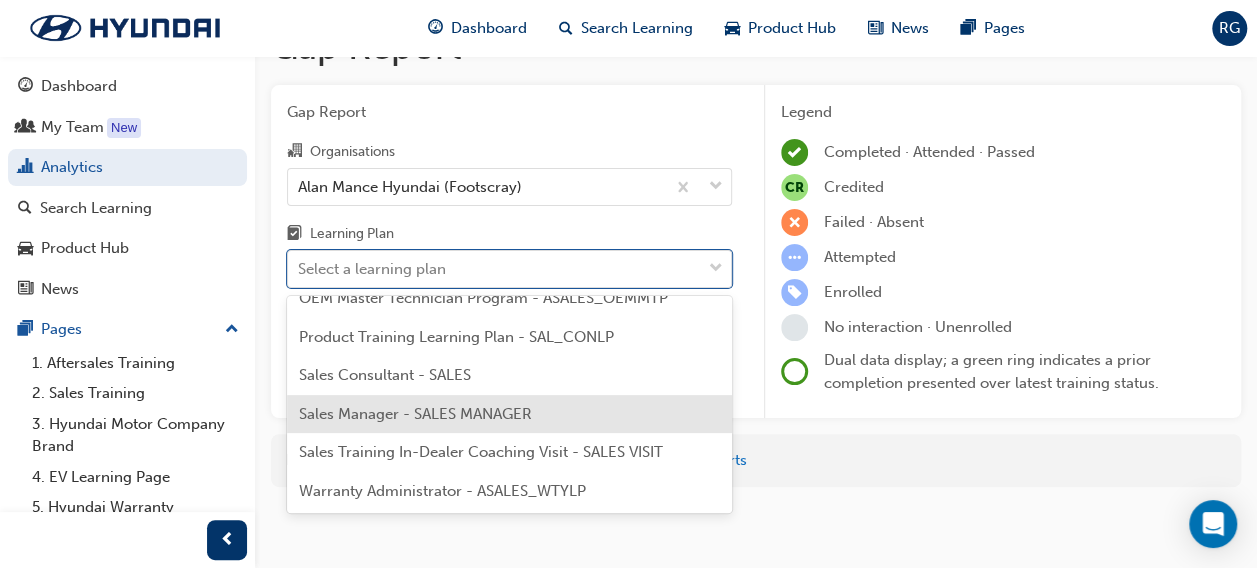 click on "Sales Manager - SALES MANAGER" at bounding box center (415, 414) 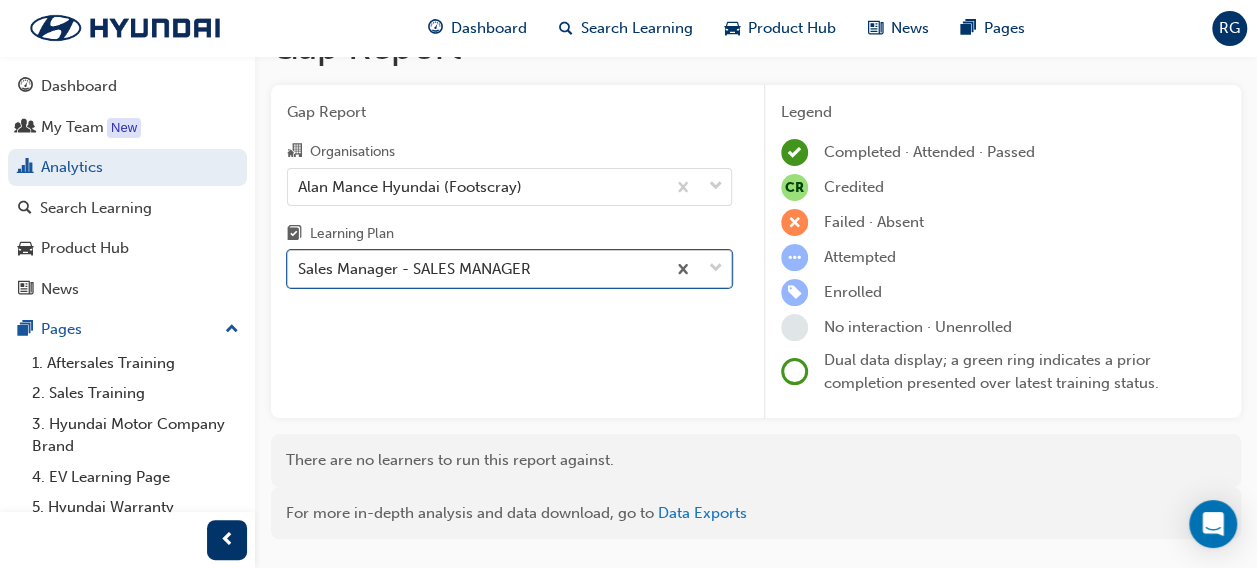 click on "Organisations Alan Mance Hyundai ([CITY]) Learning Plan option Sales Manager - SALES MANAGER, selected. 0 results available. Select is focused ,type to refine list, press Down to open the menu, Sales Manager - SALES MANAGER Legend Completed · Attended · Passed CR Credited Failed · Absent Attempted Enrolled No interaction · Unenrolled Dual data display; a green ring indicates a prior completion presented over latest training status. There are no learners to run this report against." at bounding box center [628, 237] 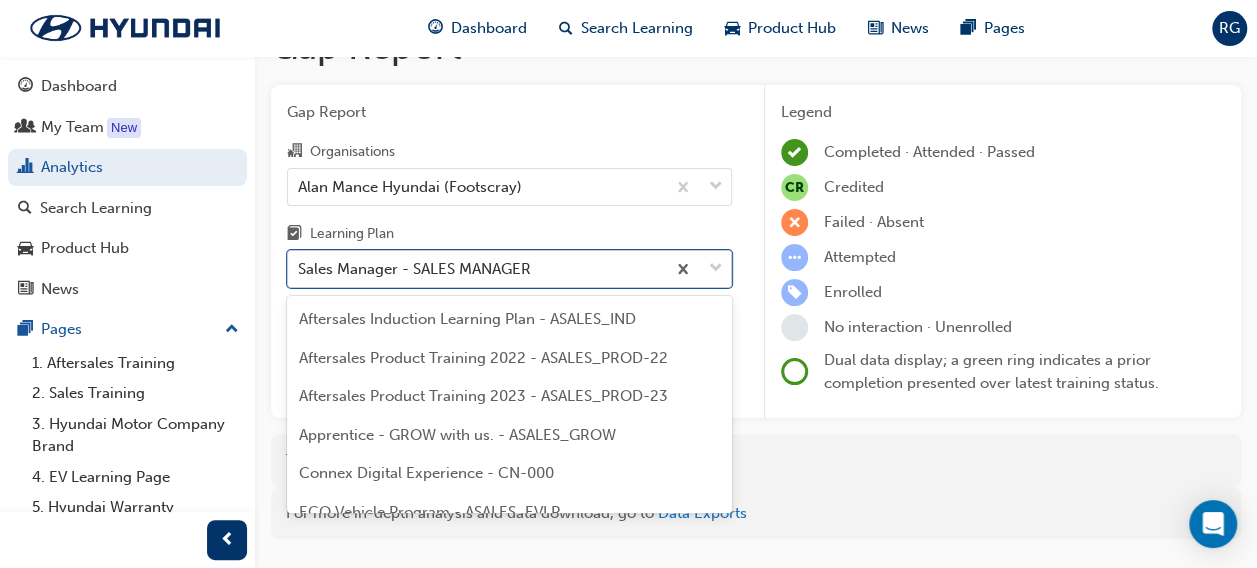 scroll, scrollTop: 82, scrollLeft: 0, axis: vertical 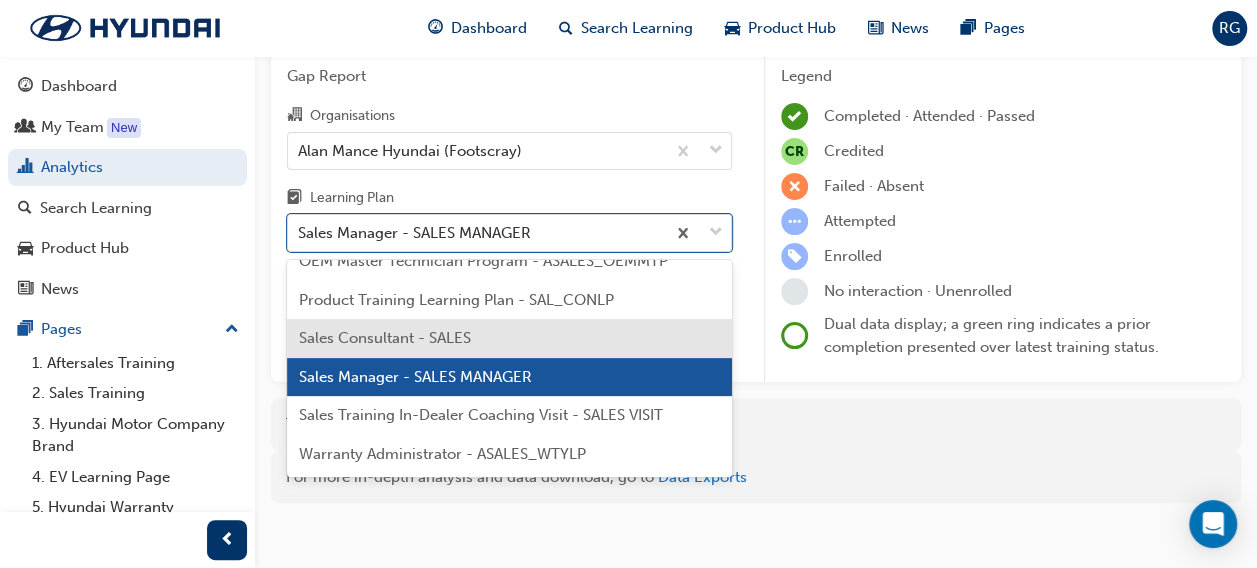 click on "Sales Consultant - SALES" at bounding box center [385, 338] 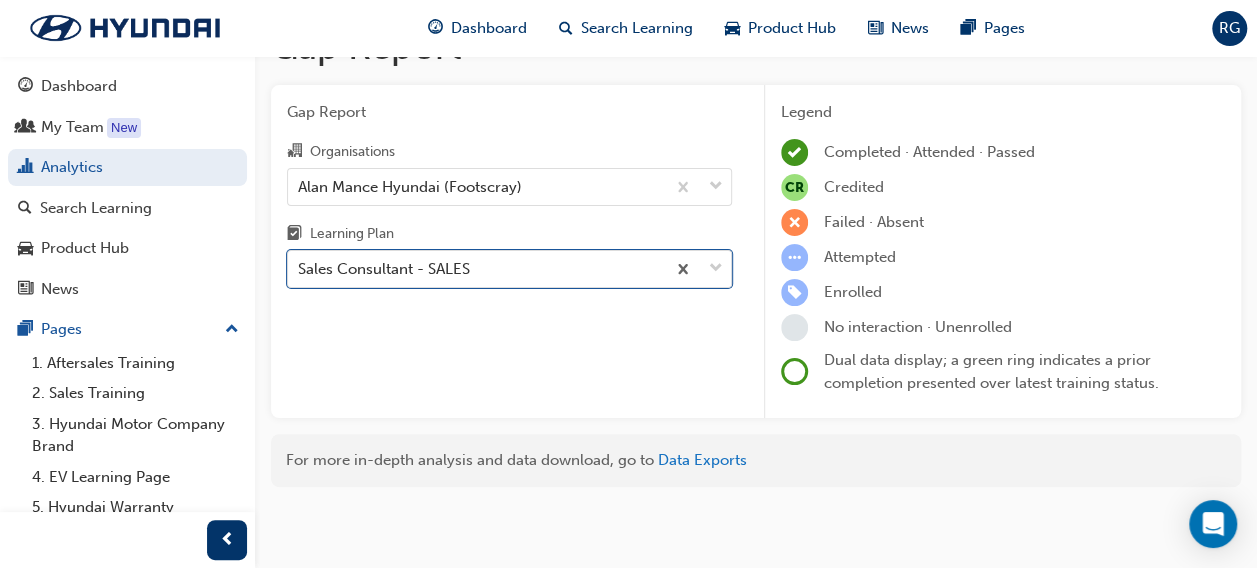 scroll, scrollTop: 83, scrollLeft: 0, axis: vertical 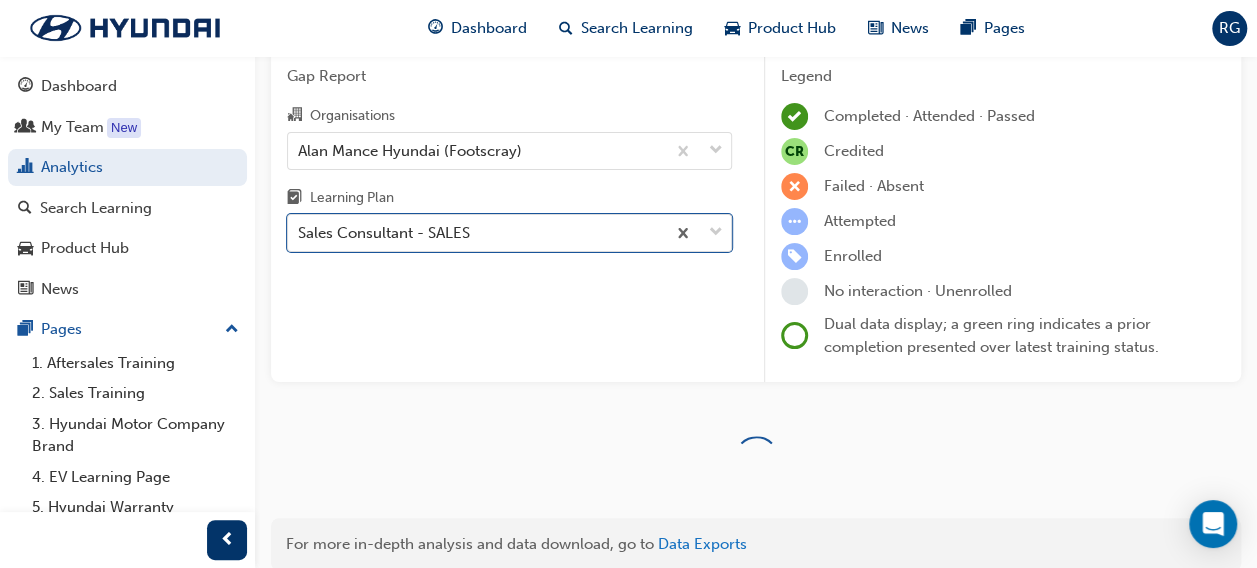 click on "Gap Report Organisations Alan Mance Hyundai ([CITY]) Learning Plan option Sales Consultant - SALES, selected. 0 results available. Select is focused ,type to refine list, press Down to open the menu, Sales Consultant - SALES" at bounding box center [509, 216] 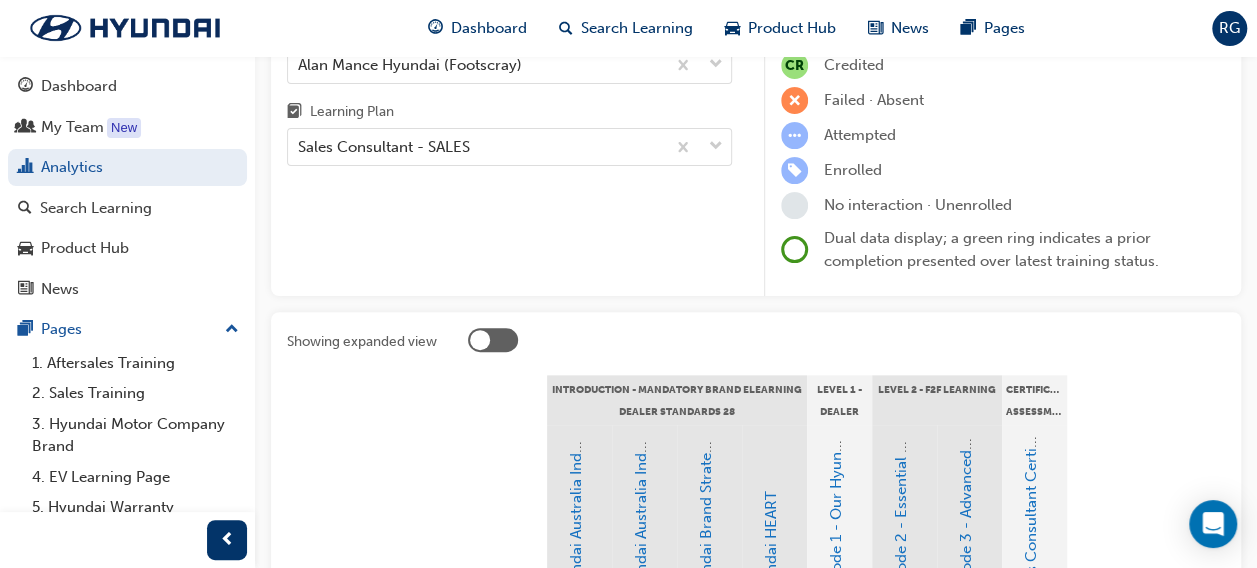 scroll, scrollTop: 57, scrollLeft: 0, axis: vertical 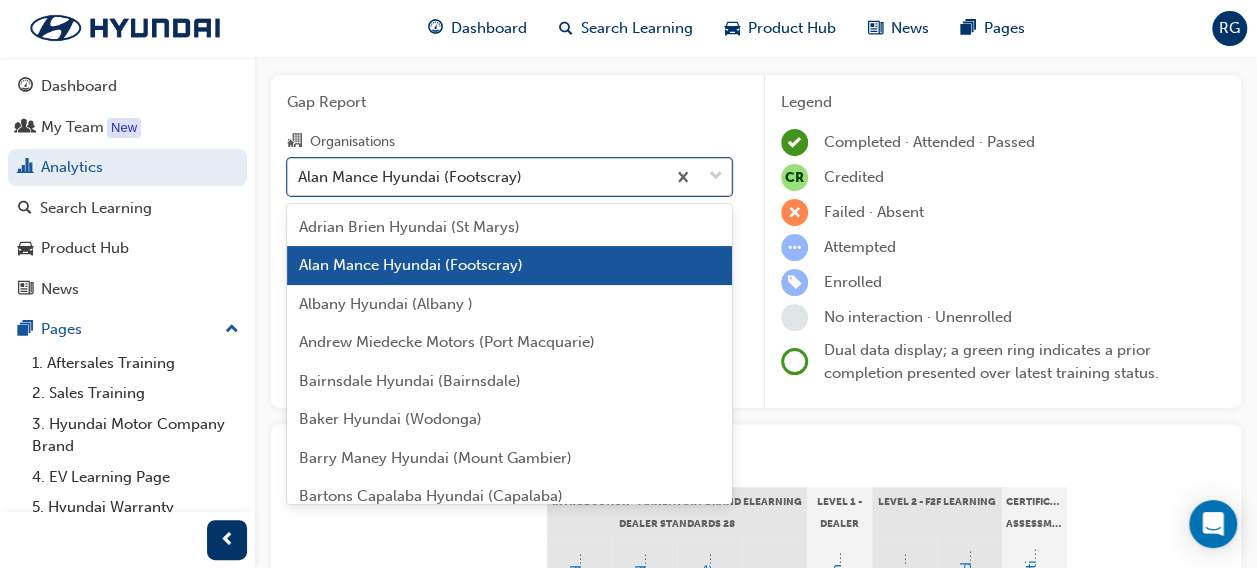 click on "Alan Mance Hyundai (Footscray)" at bounding box center [410, 176] 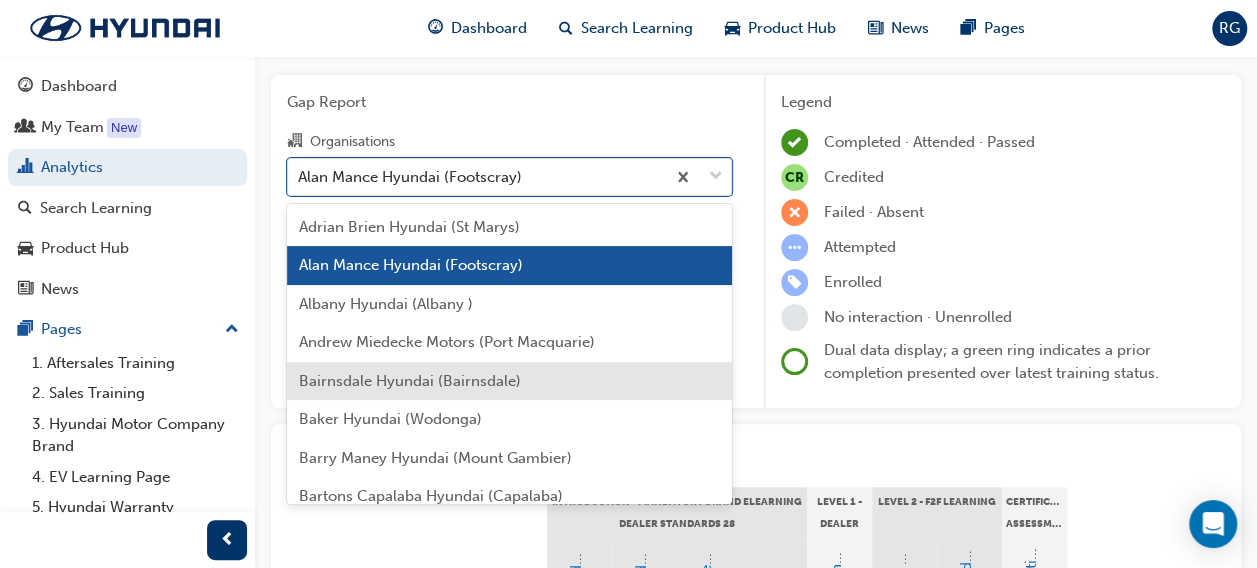click on "Bairnsdale Hyundai  (Bairnsdale)" at bounding box center (410, 381) 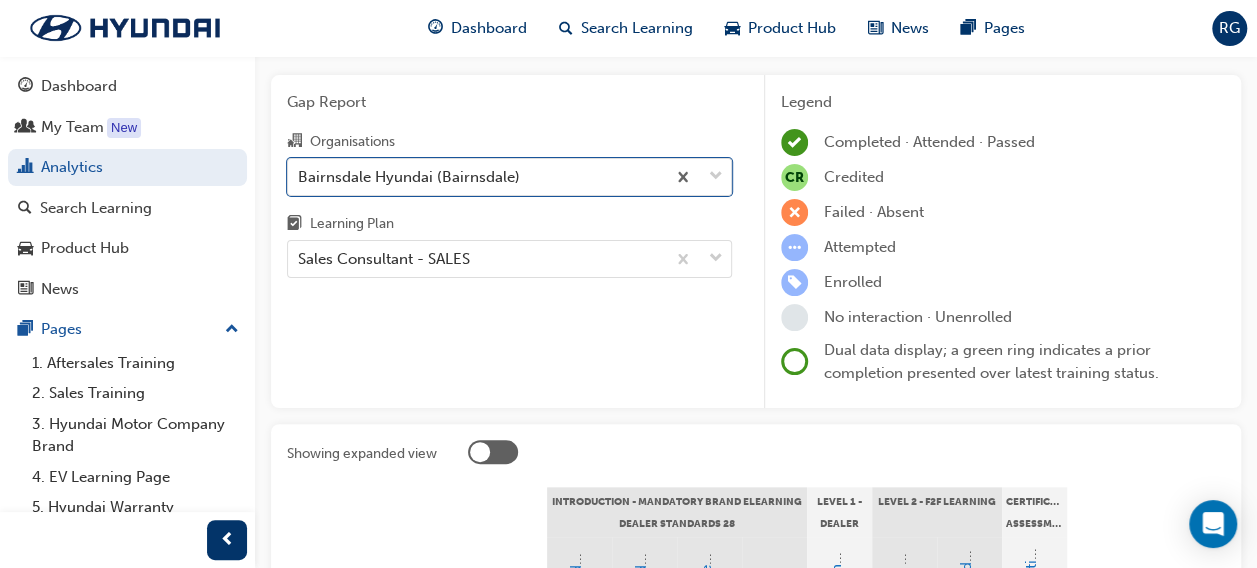 click on "Gap Report Organisations Bairnsdale Hyundai ([CITY]), selected. 0 results available. Select is focused ,type to refine list, press Down to open the menu, Bairnsdale Hyundai ([CITY]) Learning Plan Sales Consultant - SALES" at bounding box center [509, 242] 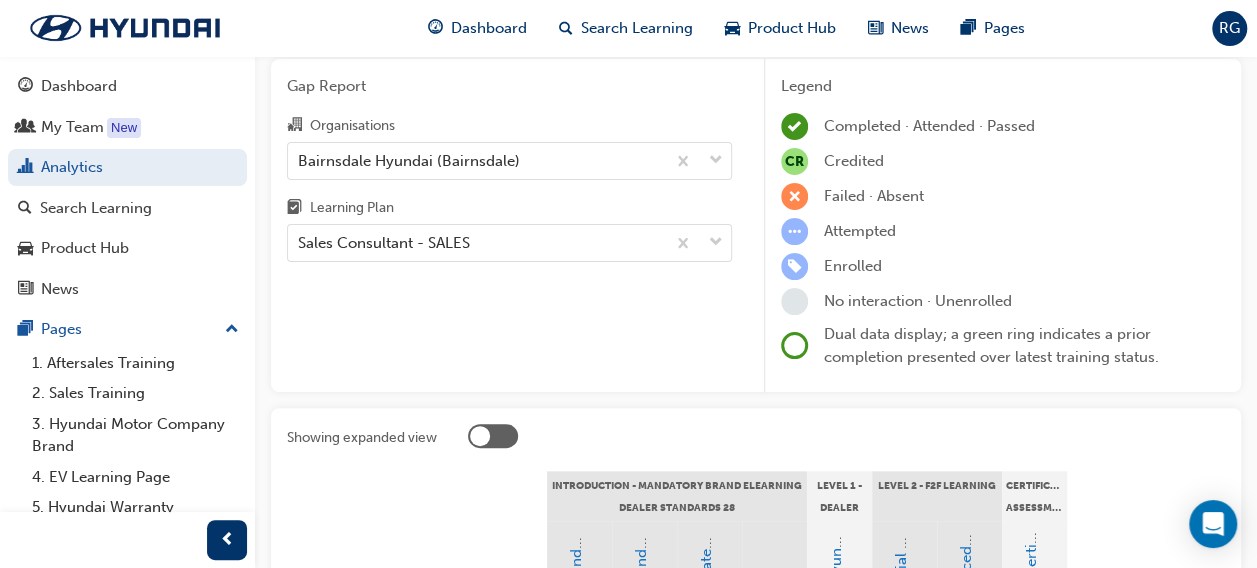 scroll, scrollTop: 68, scrollLeft: 0, axis: vertical 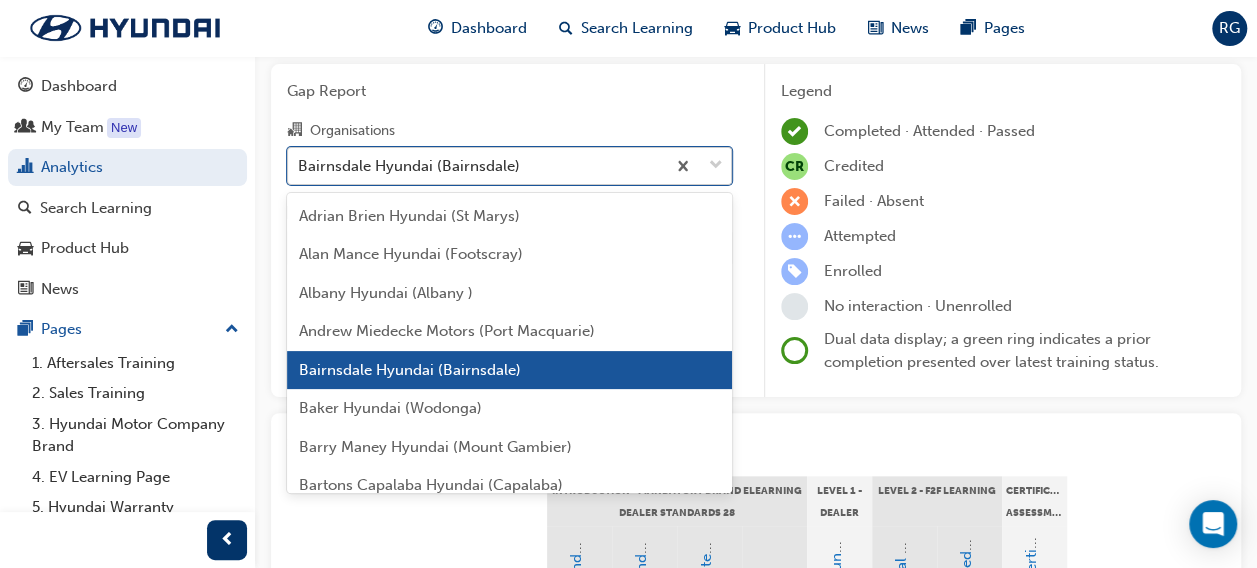 click on "Bairnsdale Hyundai  (Bairnsdale)" at bounding box center (409, 165) 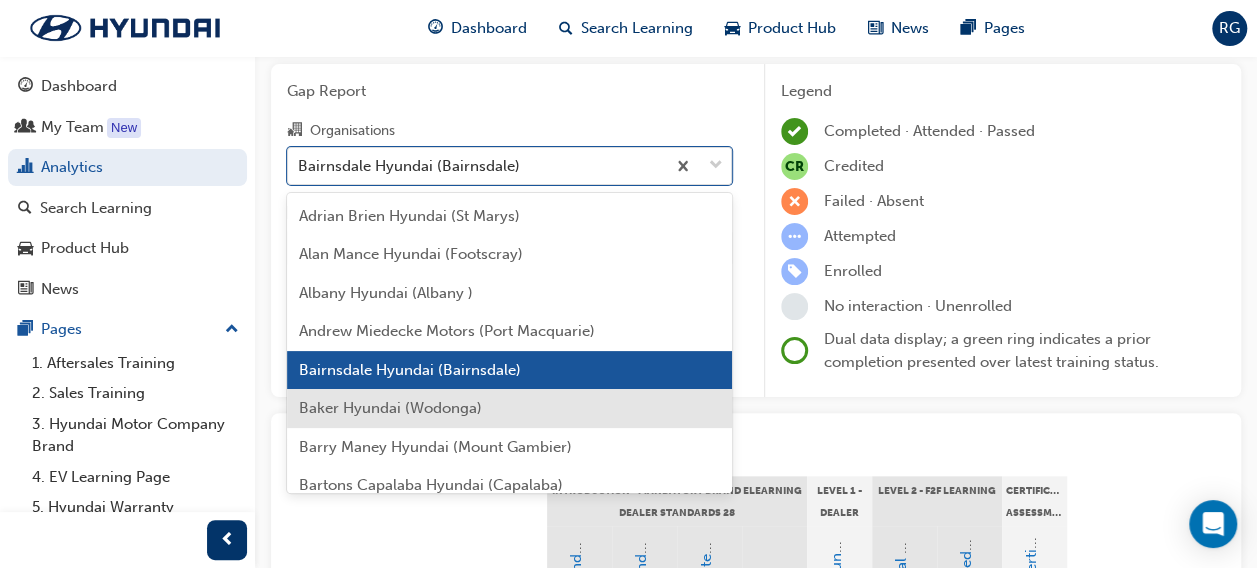 click on "Baker Hyundai (Wodonga)" at bounding box center (390, 408) 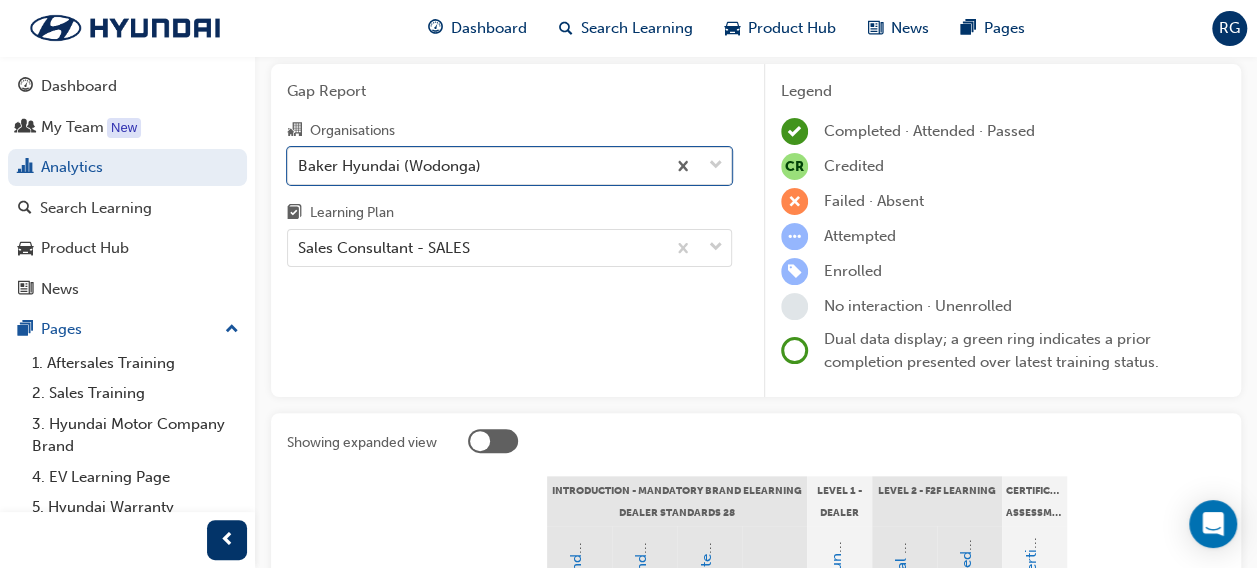 scroll, scrollTop: 456, scrollLeft: 0, axis: vertical 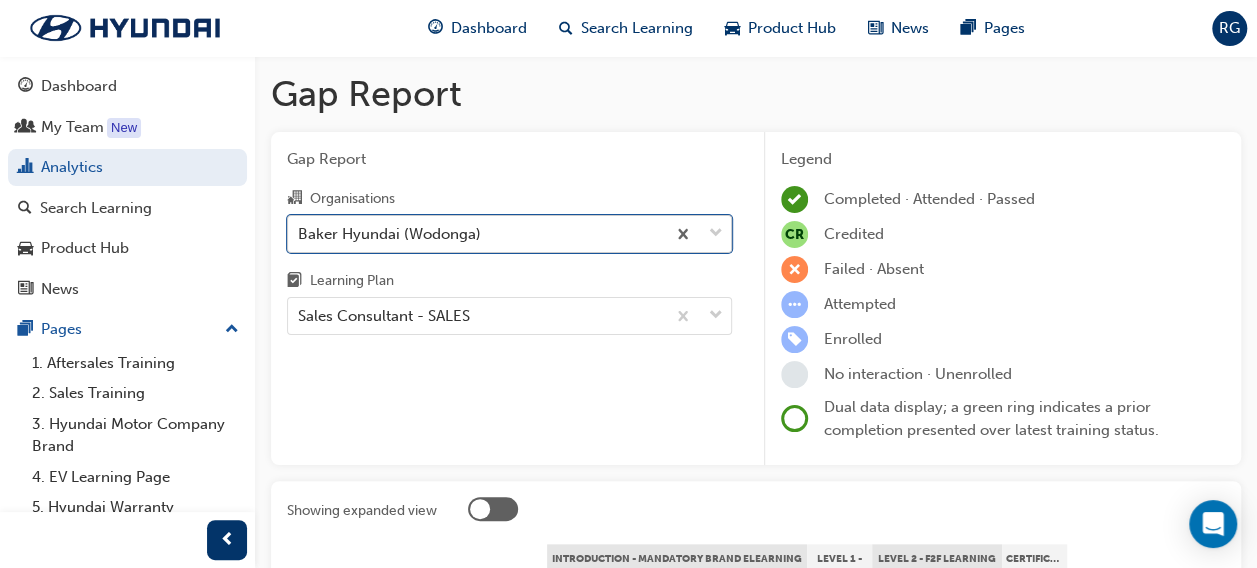 click on "Baker Hyundai (Wodonga)" at bounding box center (389, 233) 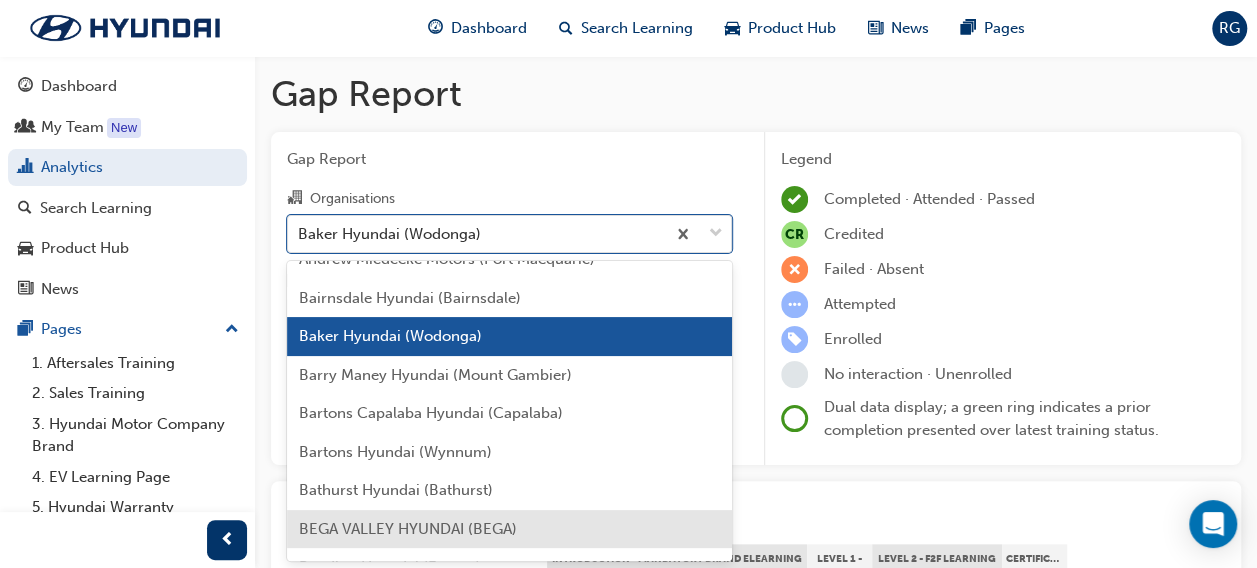 scroll, scrollTop: 246, scrollLeft: 0, axis: vertical 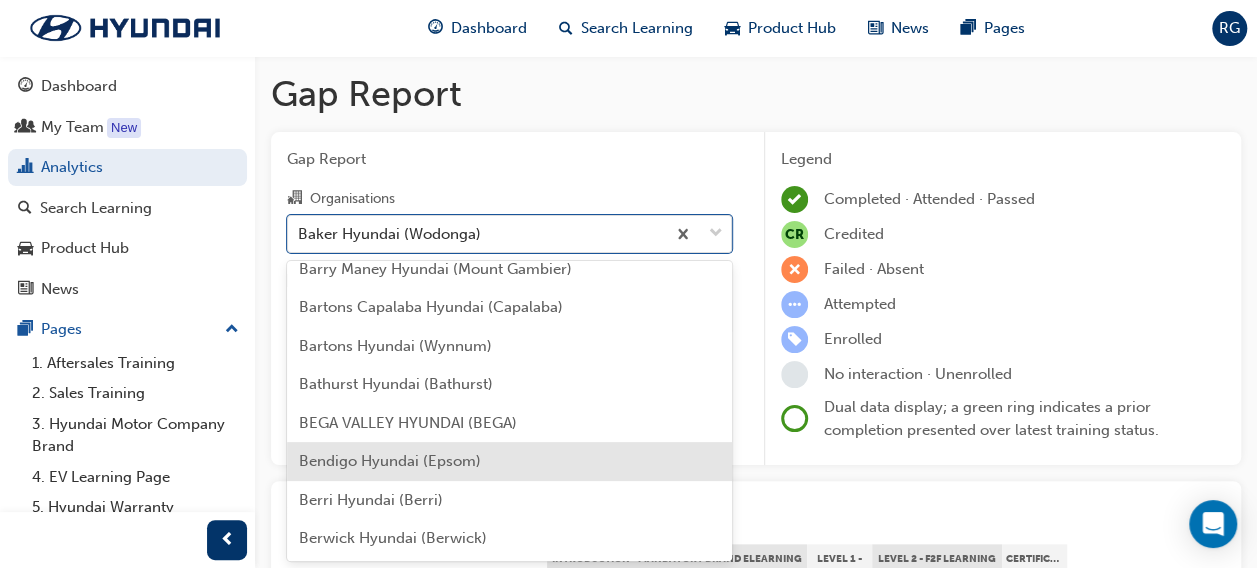 click on "Bendigo Hyundai (Epsom)" at bounding box center [509, 461] 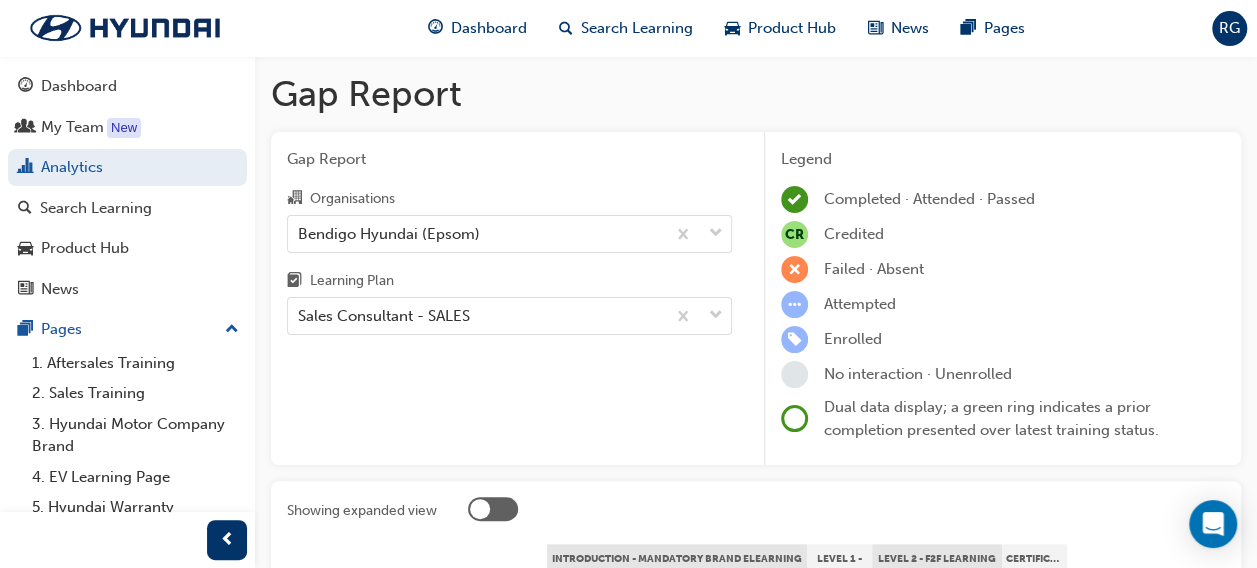 click on "Gap Report Organisations Bendigo Hyundai ([CITY]) Learning Plan Sales Consultant - SALES" at bounding box center (509, 299) 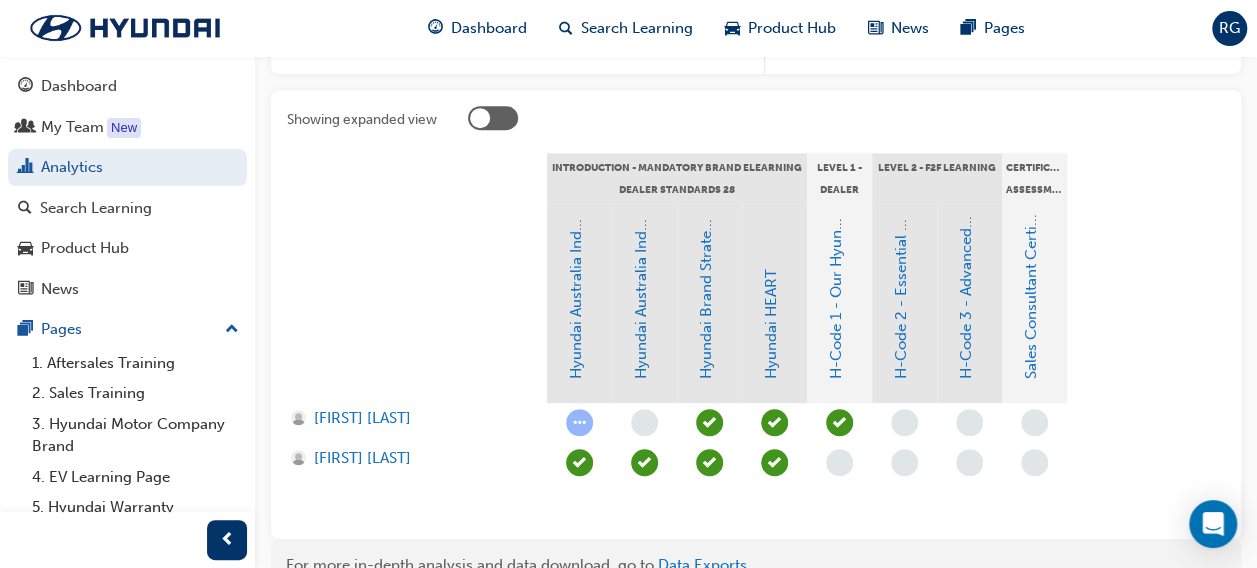 scroll, scrollTop: 0, scrollLeft: 0, axis: both 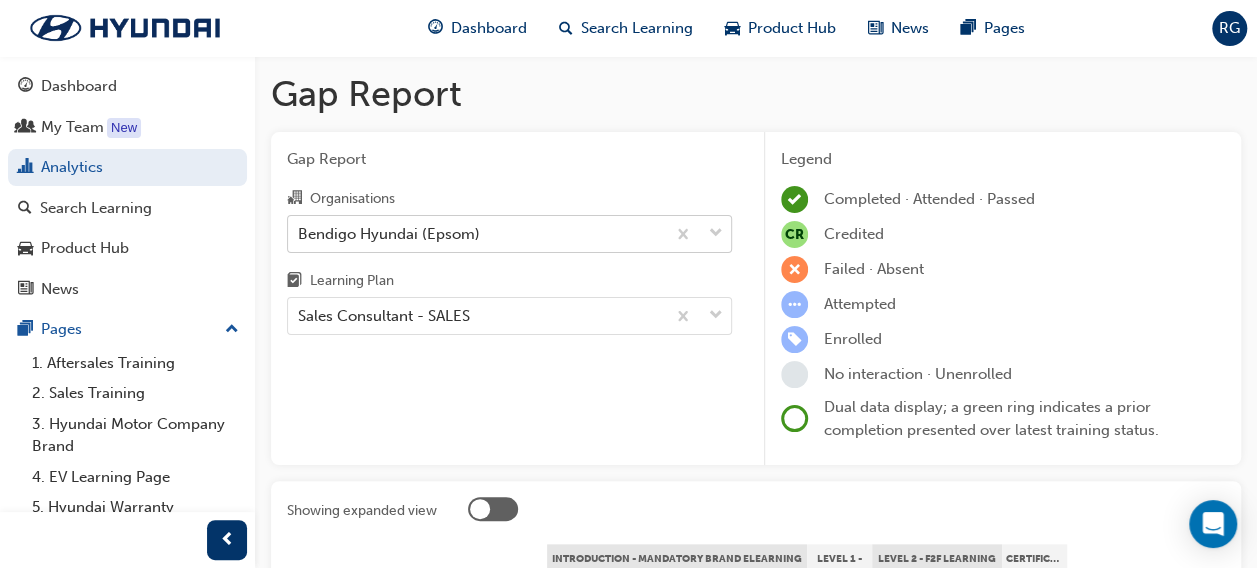 click on "Bendigo Hyundai (Epsom)" at bounding box center (389, 233) 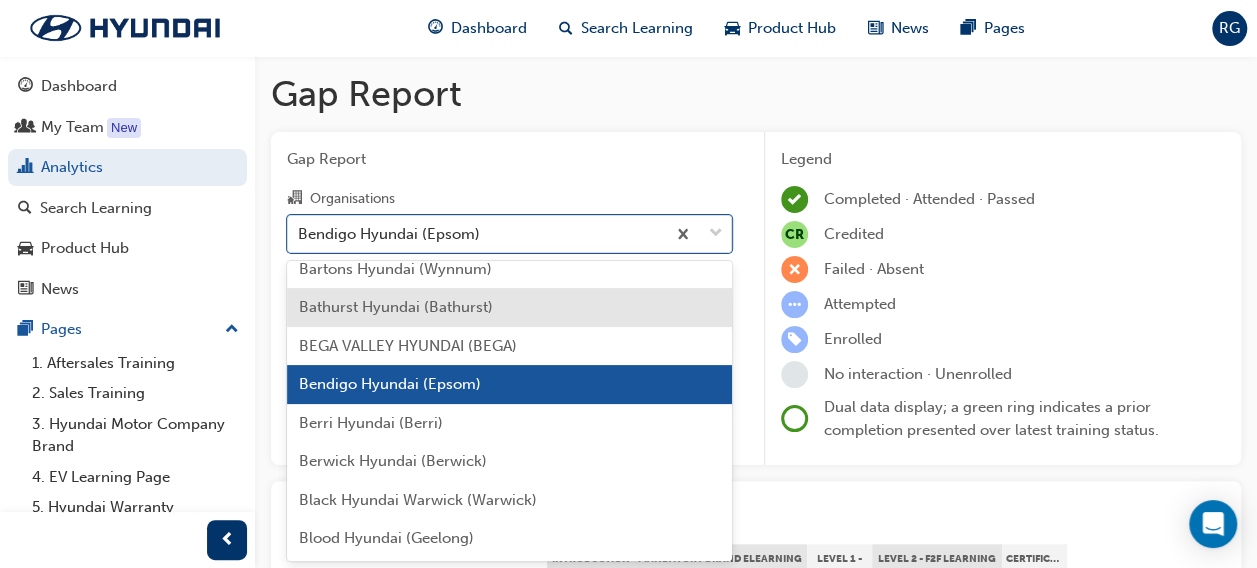 scroll, scrollTop: 322, scrollLeft: 0, axis: vertical 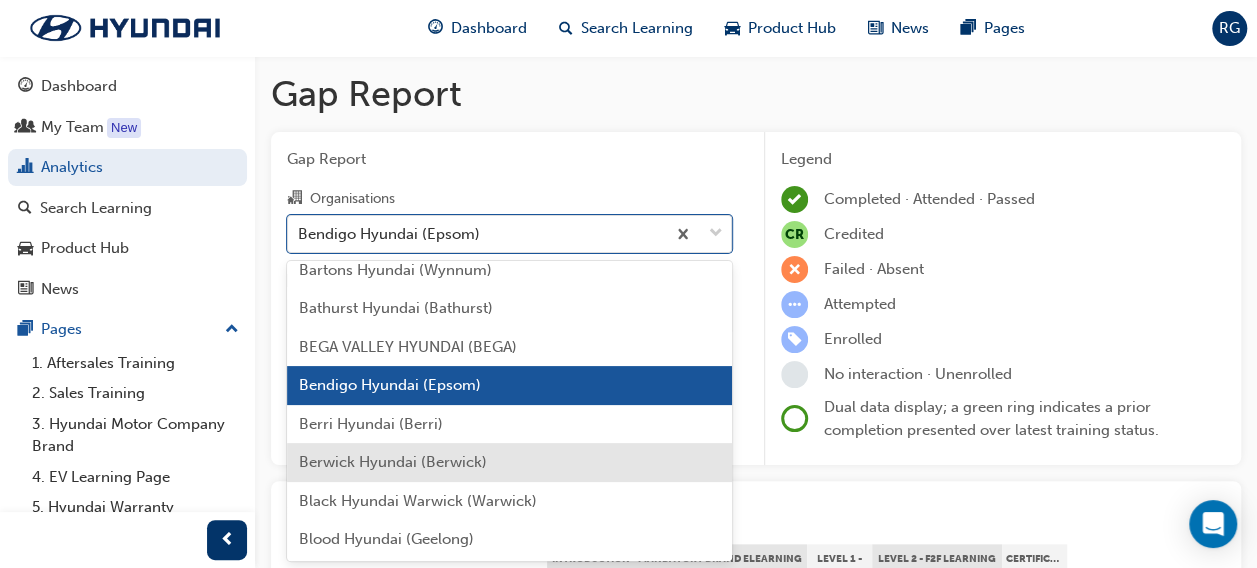 click on "Berwick Hyundai (Berwick)" at bounding box center [393, 462] 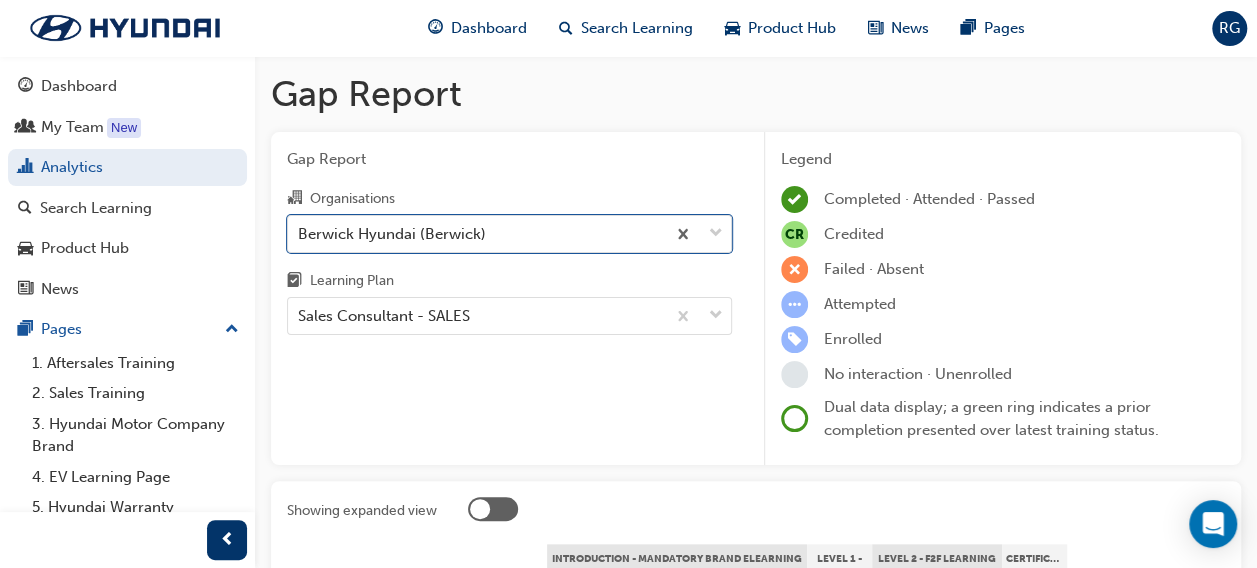 click on "Gap Report Organisations   option Berwick Hyundai ([CITY]), selected.     0 results available. Select is focused ,type to refine list, press Down to open the menu,  Berwick Hyundai ([CITY]) Learning Plan Sales Consultant - SALES" at bounding box center [509, 299] 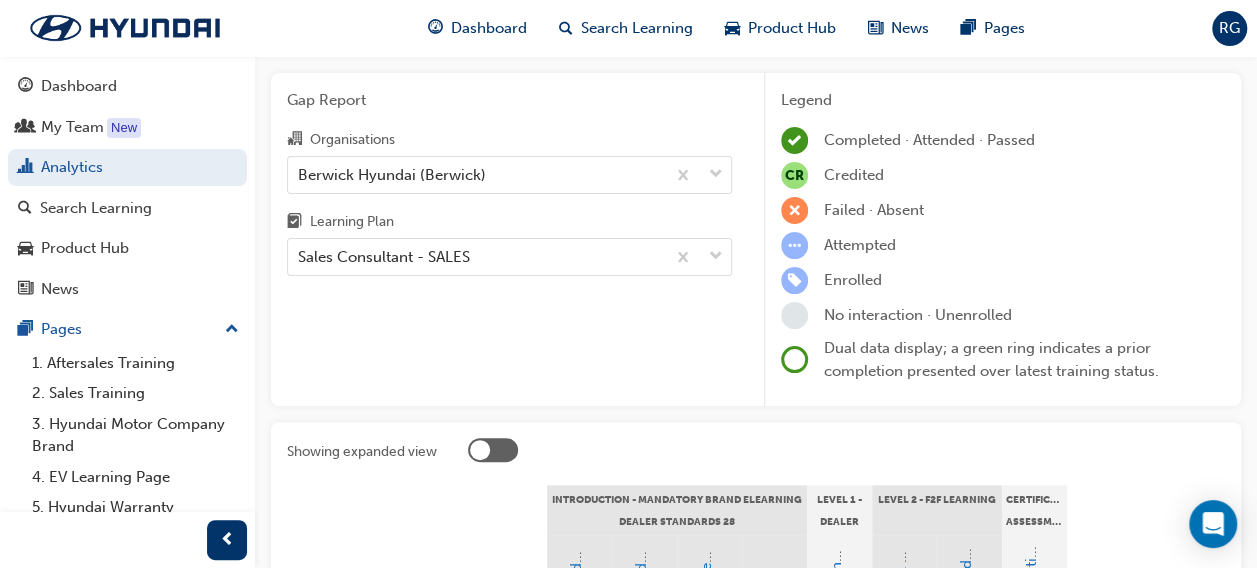 scroll, scrollTop: 58, scrollLeft: 0, axis: vertical 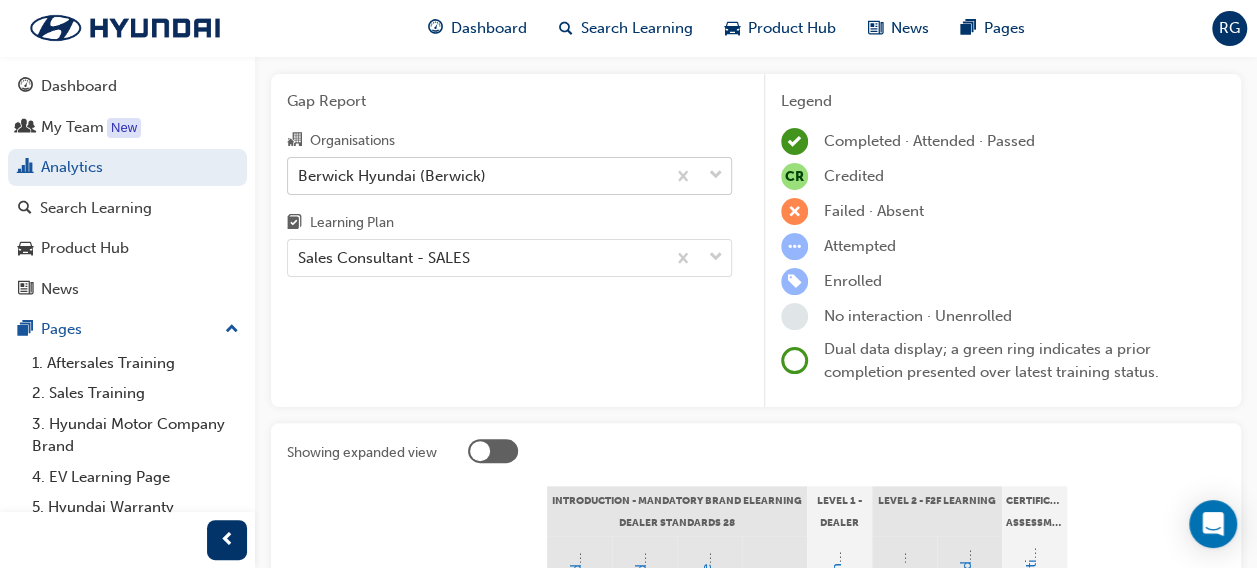 click on "Berwick Hyundai (Berwick)" at bounding box center (392, 175) 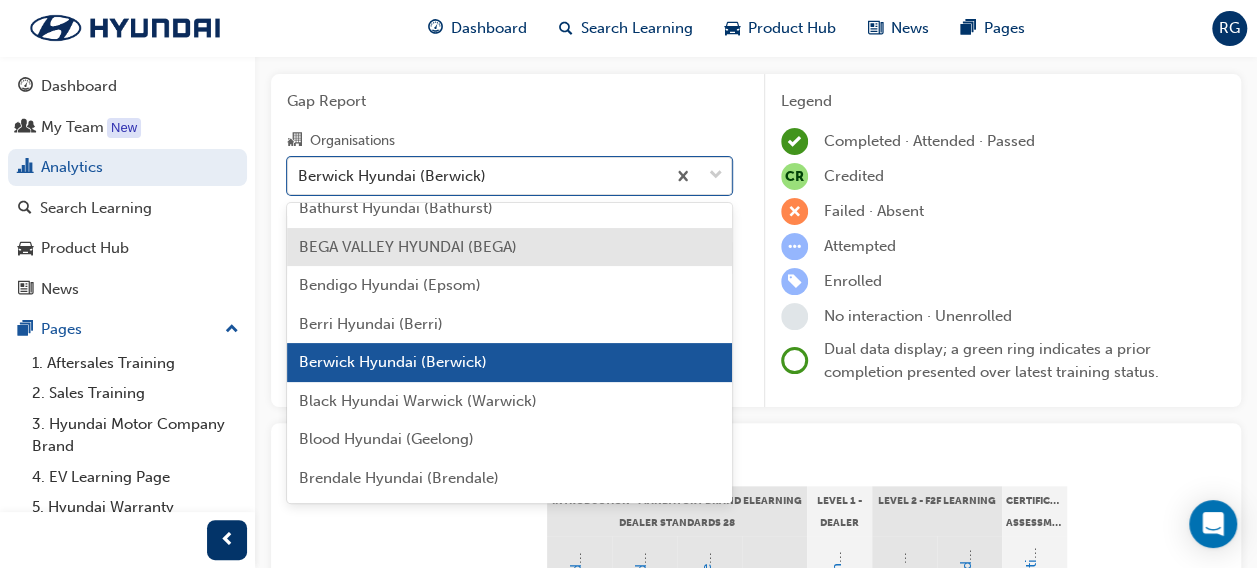 scroll, scrollTop: 368, scrollLeft: 0, axis: vertical 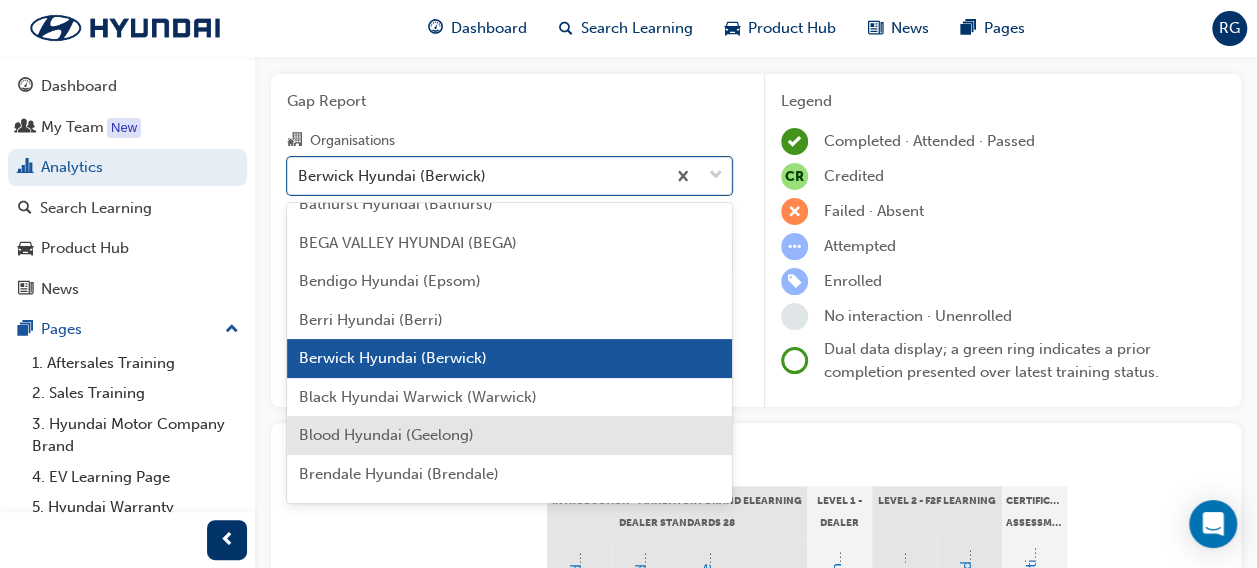 click on "Blood Hyundai (Geelong)" at bounding box center (509, 435) 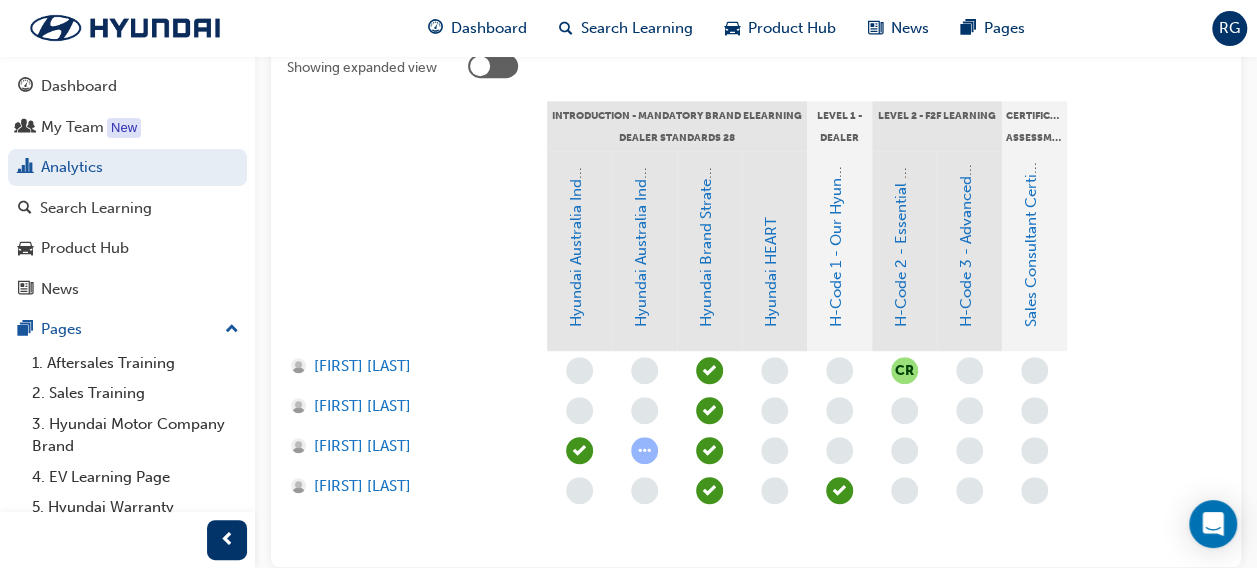 scroll, scrollTop: 475, scrollLeft: 0, axis: vertical 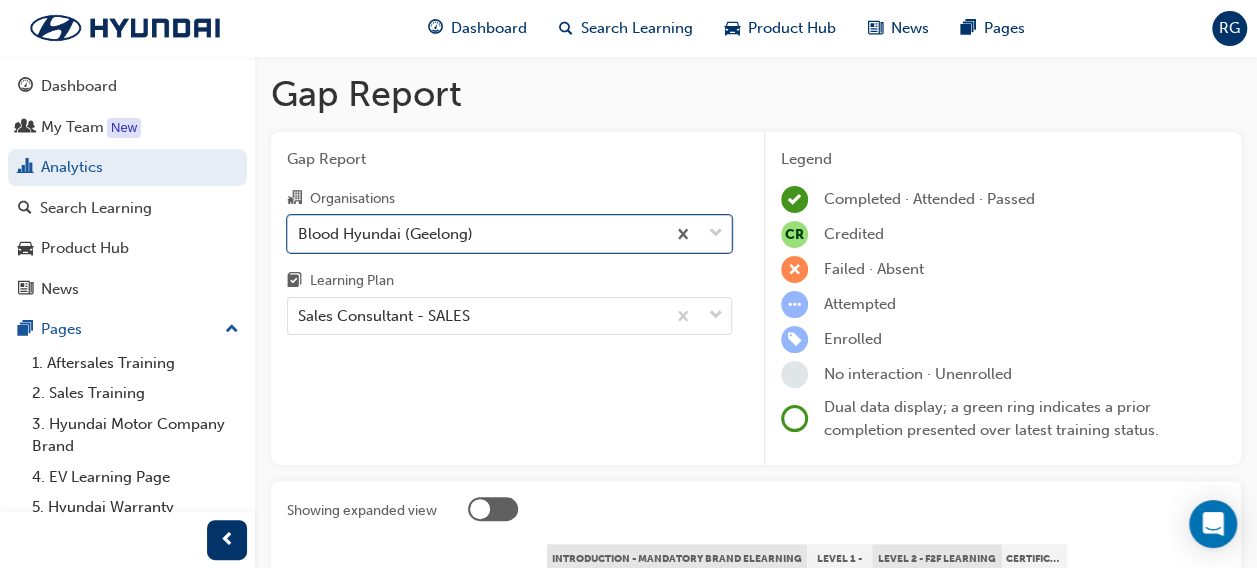click on "Blood Hyundai (Geelong)" at bounding box center [385, 233] 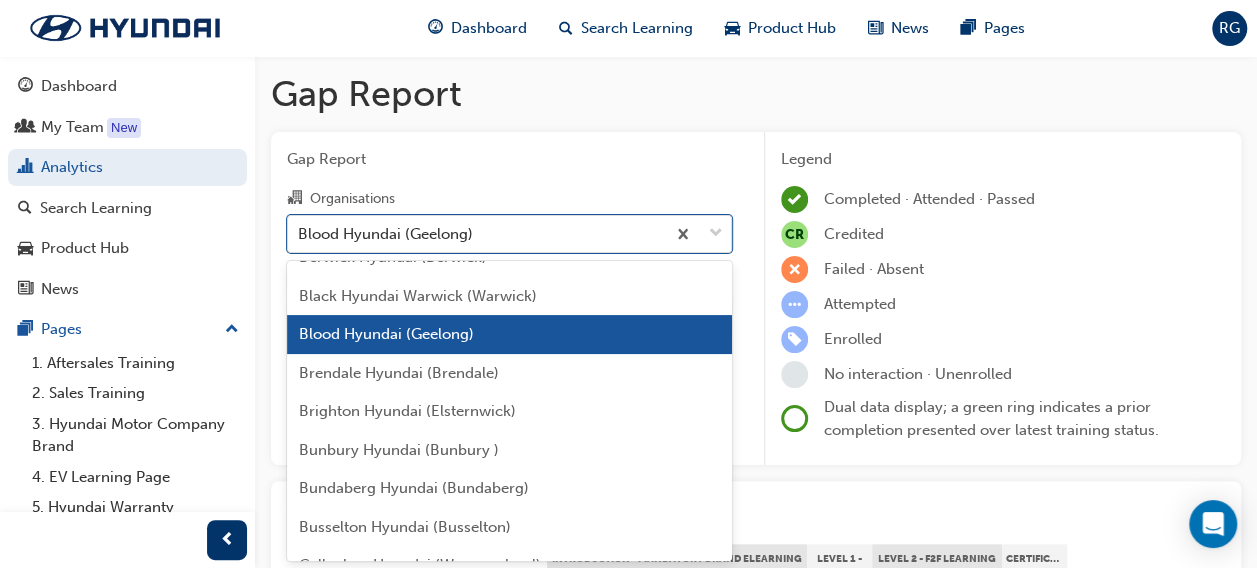 scroll, scrollTop: 528, scrollLeft: 0, axis: vertical 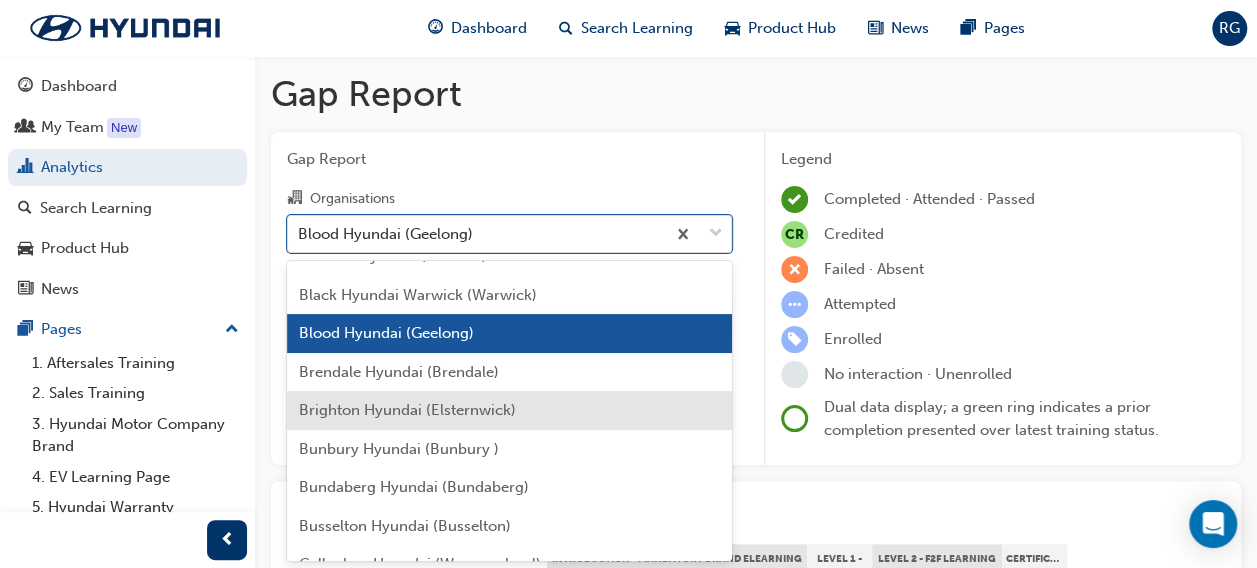 click on "Brighton Hyundai (Elsternwick)" at bounding box center [407, 410] 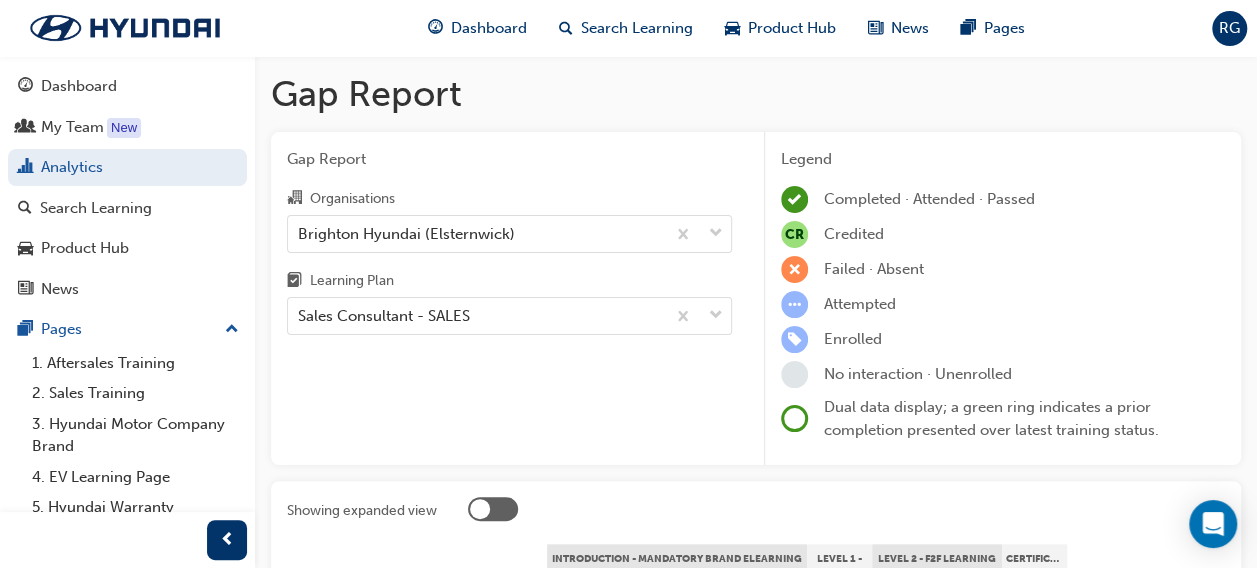 click on "Gap Report Organisations Brighton Hyundai ([CITY]) Learning Plan Sales Consultant - SALES" at bounding box center [509, 299] 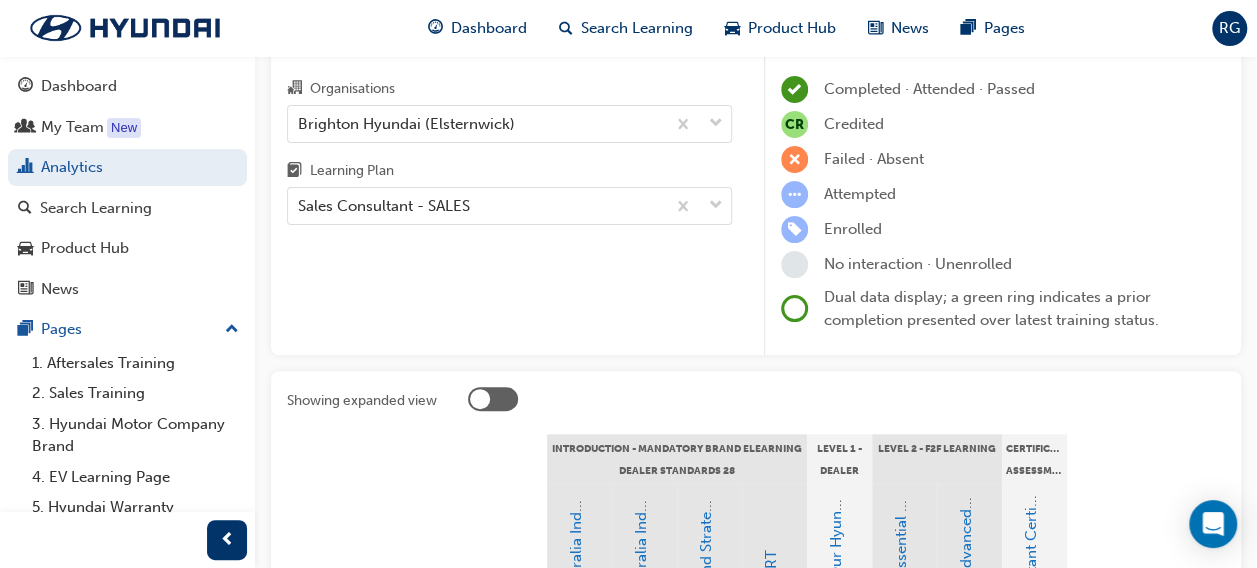 scroll, scrollTop: 98, scrollLeft: 0, axis: vertical 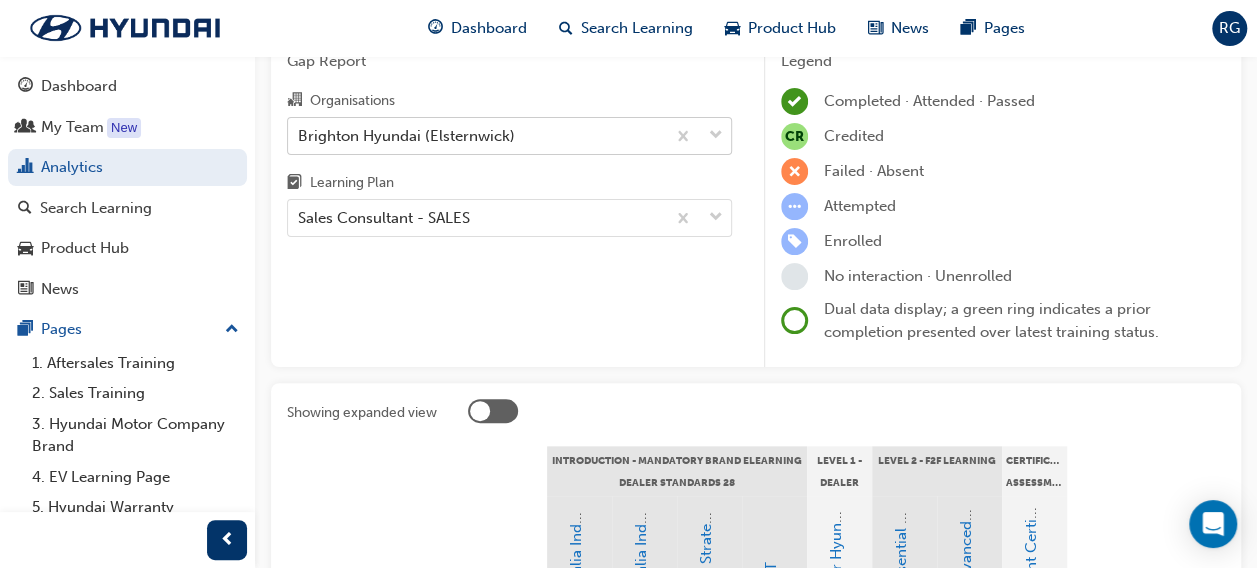 click on "Brighton Hyundai (Elsternwick)" at bounding box center [476, 135] 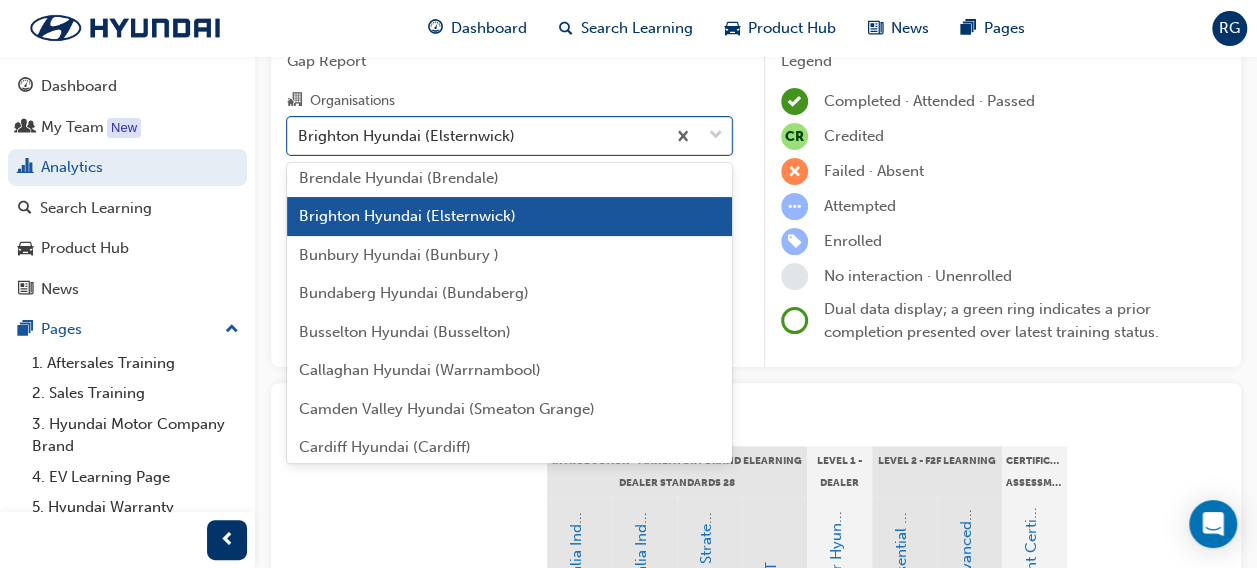scroll, scrollTop: 625, scrollLeft: 0, axis: vertical 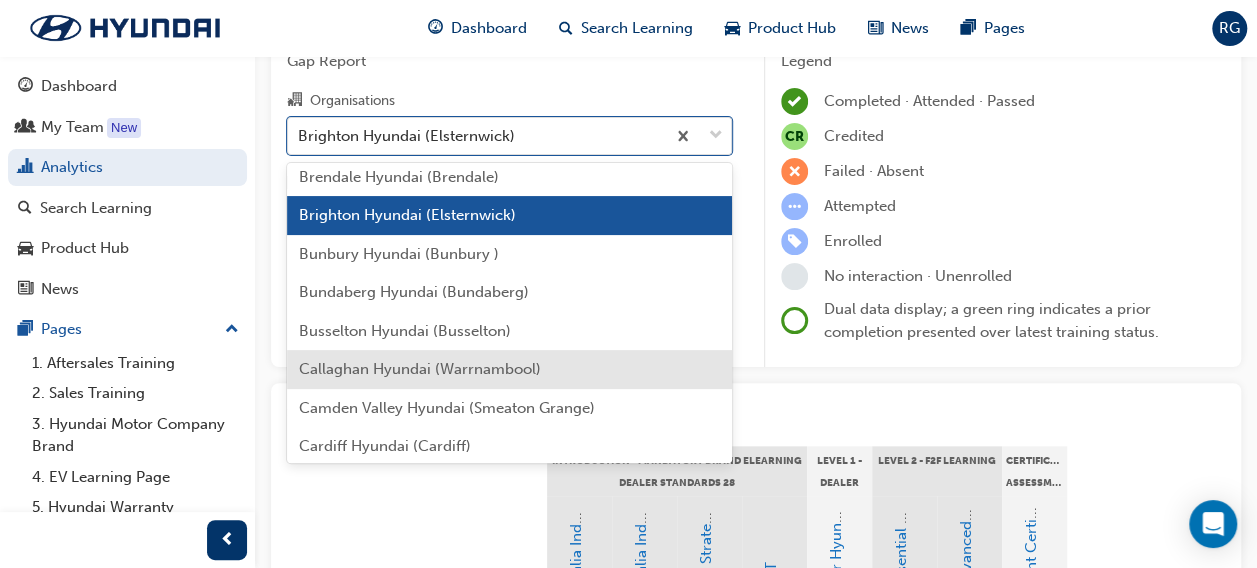 click on "Callaghan Hyundai (Warrnambool)" at bounding box center (420, 369) 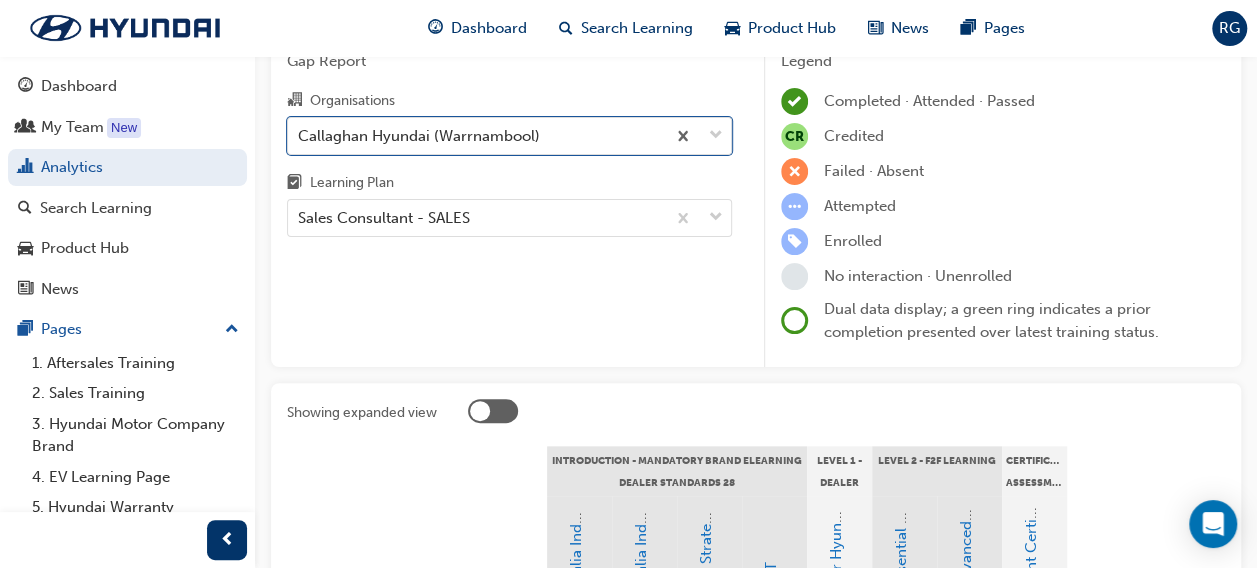 click on "Gap Report Organisations   option Callaghan Hyundai ([CITY]), selected.     0 results available. Select is focused ,type to refine list, press Down to open the menu,  Callaghan Hyundai ([CITY]) Learning Plan Sales Consultant - SALES" at bounding box center (509, 201) 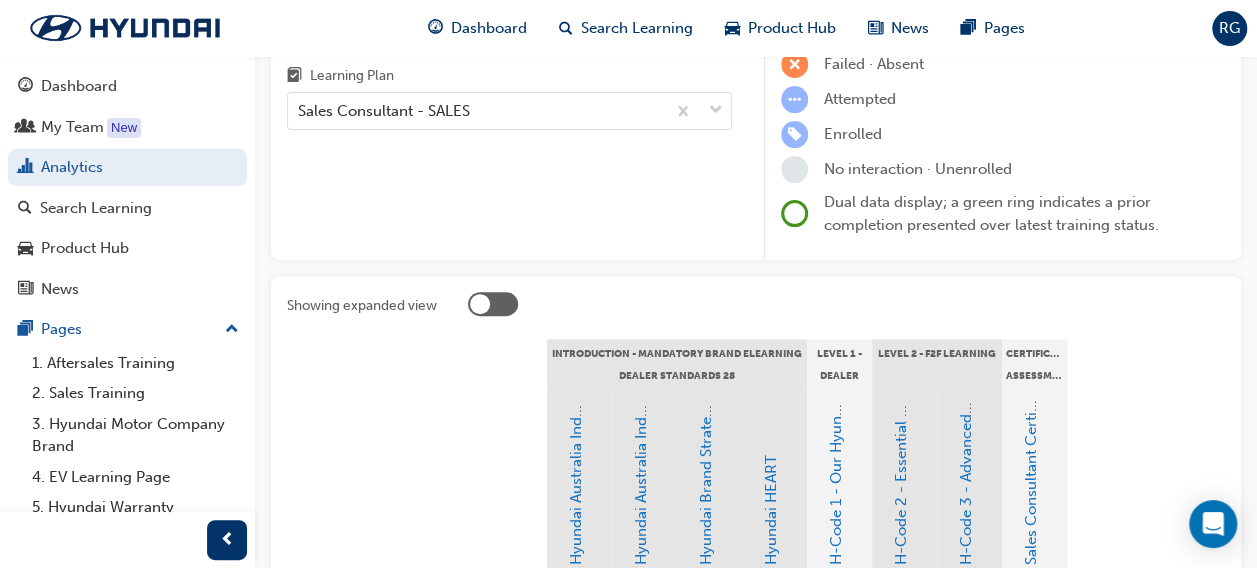 scroll, scrollTop: 204, scrollLeft: 0, axis: vertical 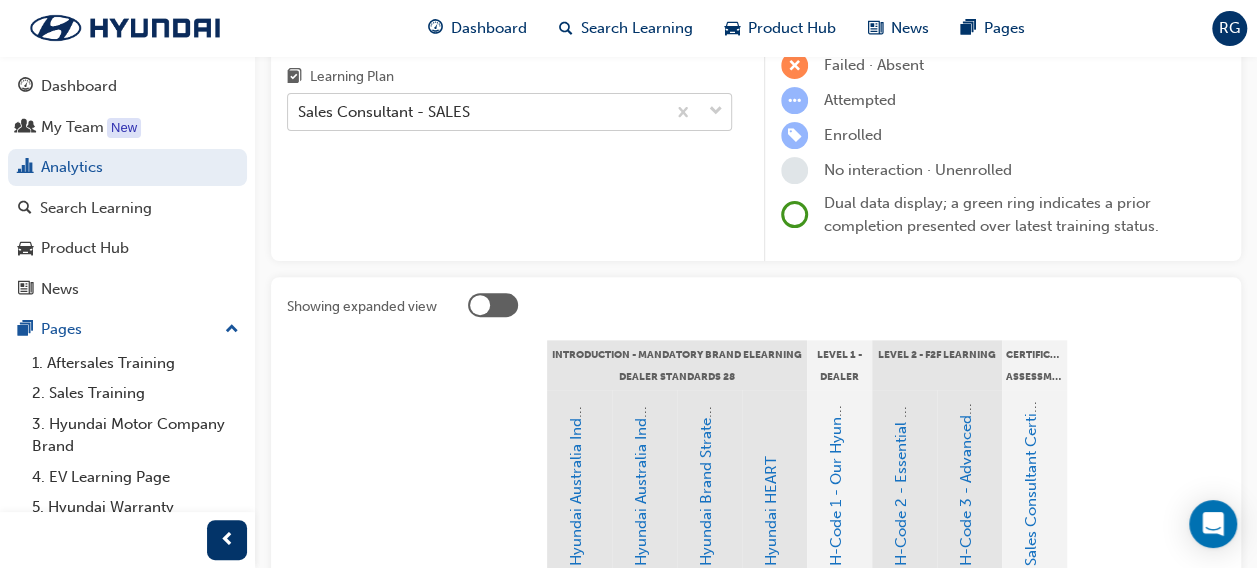 click on "Sales Consultant - SALES" at bounding box center [476, 112] 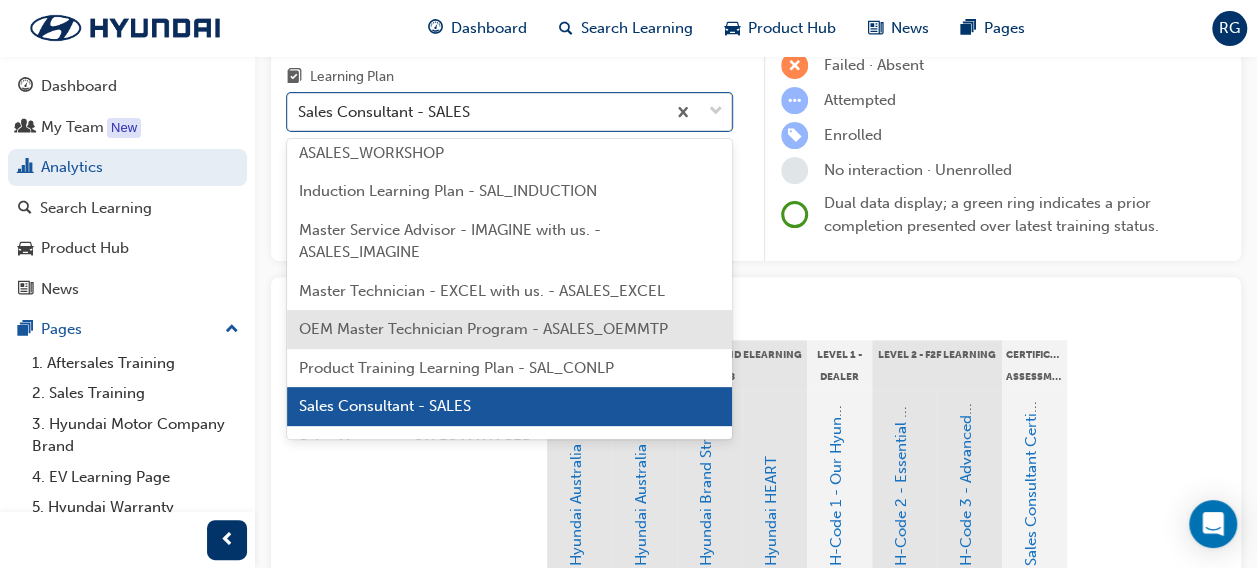 scroll, scrollTop: 1014, scrollLeft: 0, axis: vertical 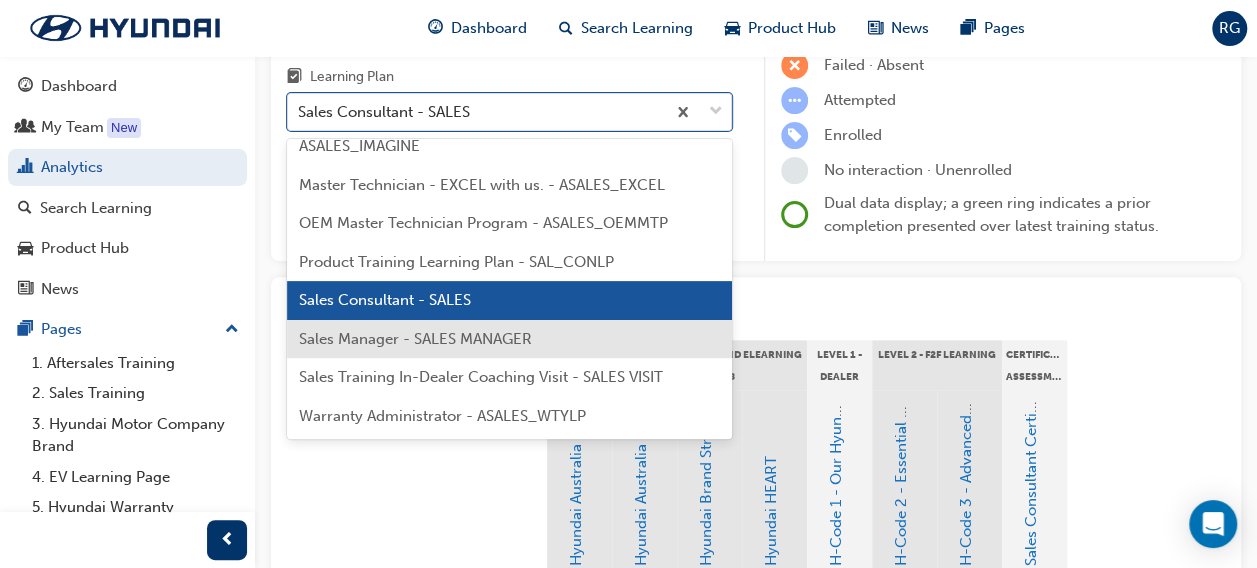 click on "Sales Manager - SALES MANAGER" at bounding box center (415, 339) 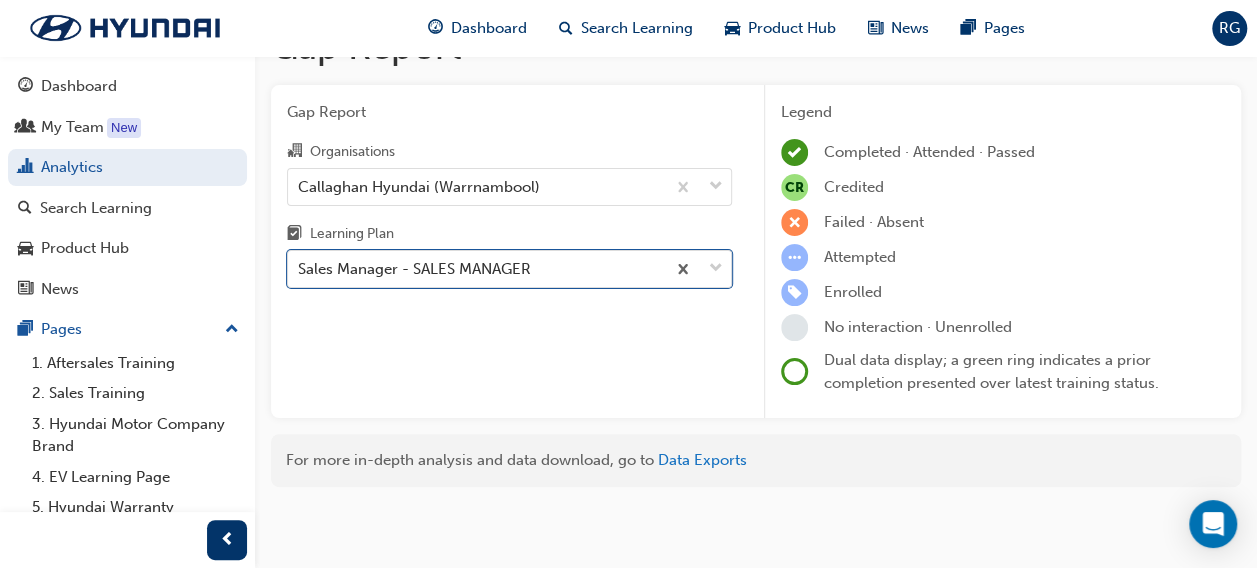 scroll, scrollTop: 100, scrollLeft: 0, axis: vertical 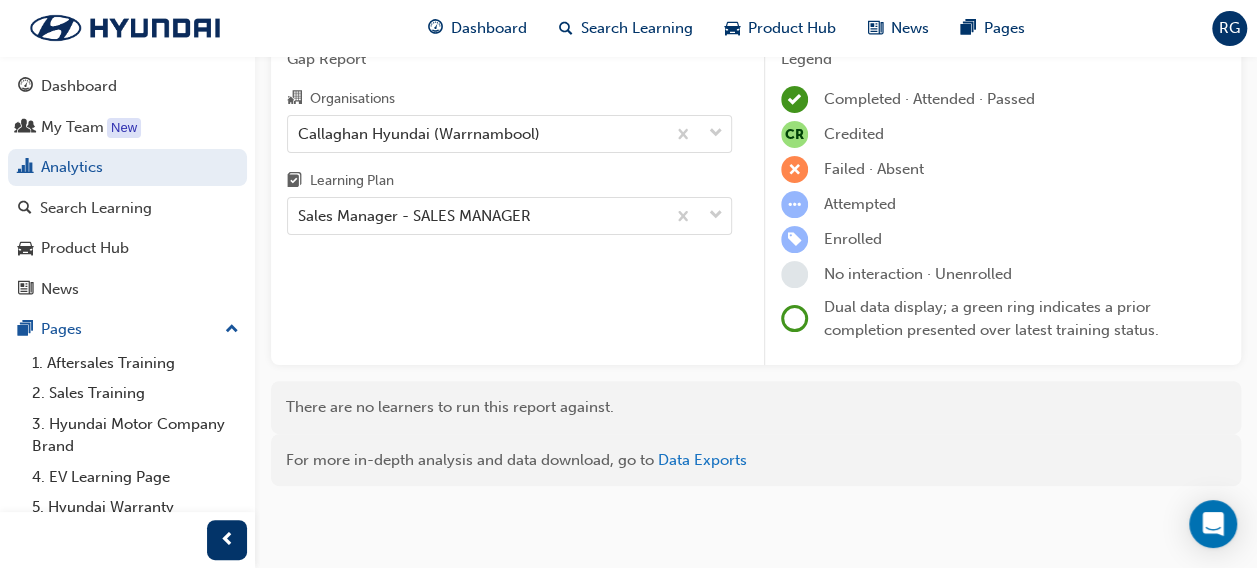 click on "Gap Report Organisations Callaghan Hyundai ([CITY]) Learning Plan Sales Manager - SALES MANAGER" at bounding box center (509, 199) 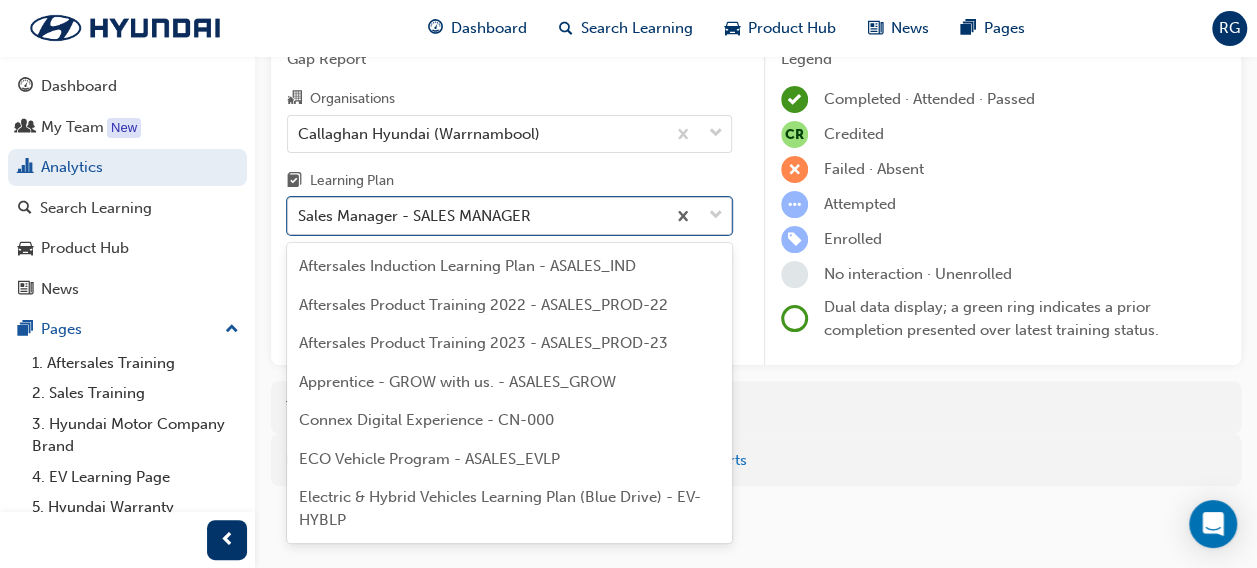 click on "Sales Manager - SALES MANAGER" at bounding box center (414, 216) 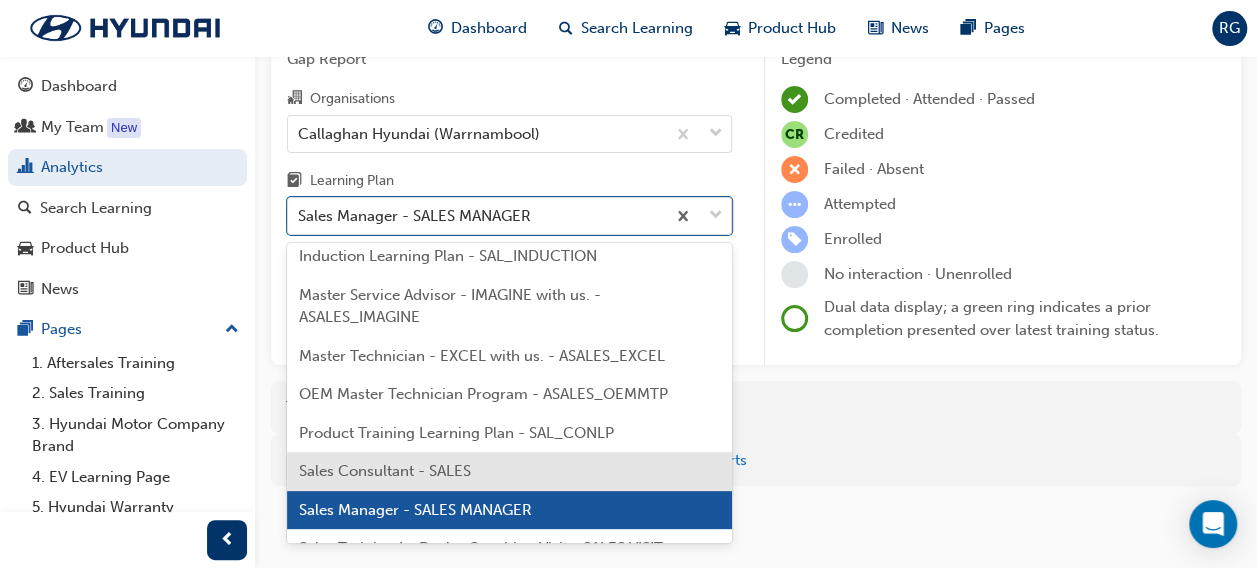 click on "Sales Consultant - SALES" at bounding box center (385, 471) 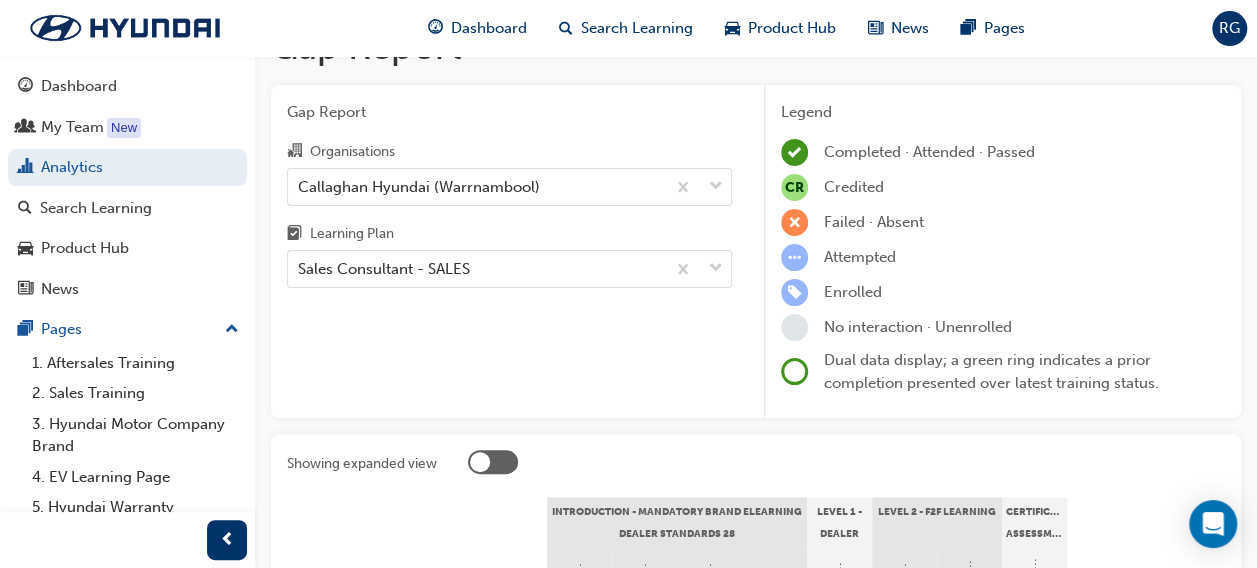 click on "Gap Report Organisations Callaghan Hyundai ([CITY]) Learning Plan Sales Consultant - SALES" at bounding box center (509, 252) 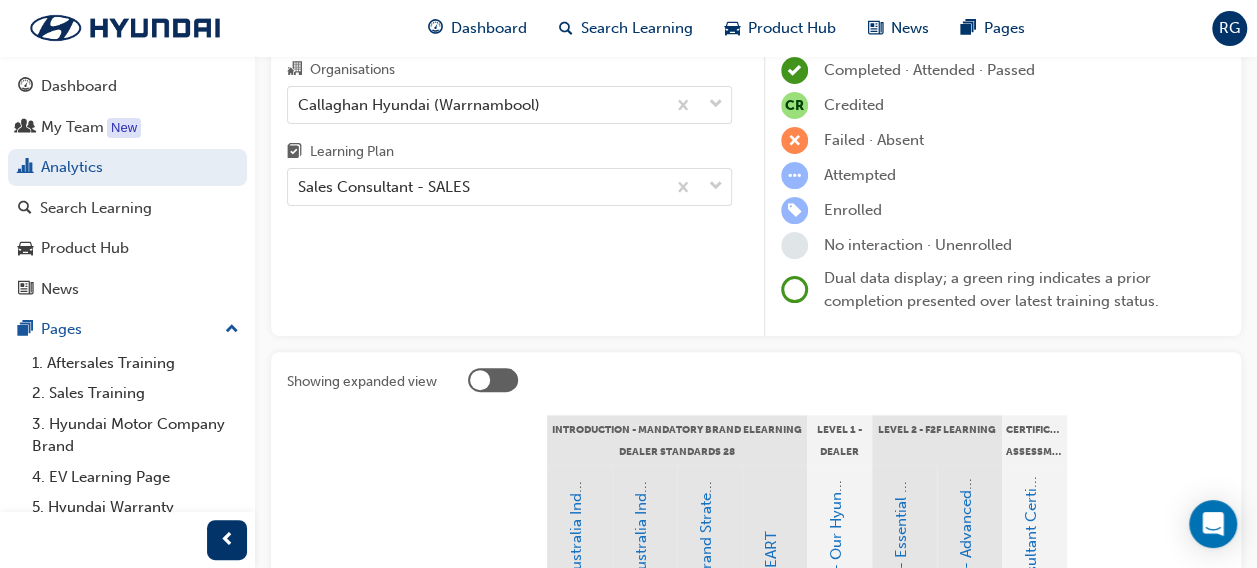 scroll, scrollTop: 124, scrollLeft: 0, axis: vertical 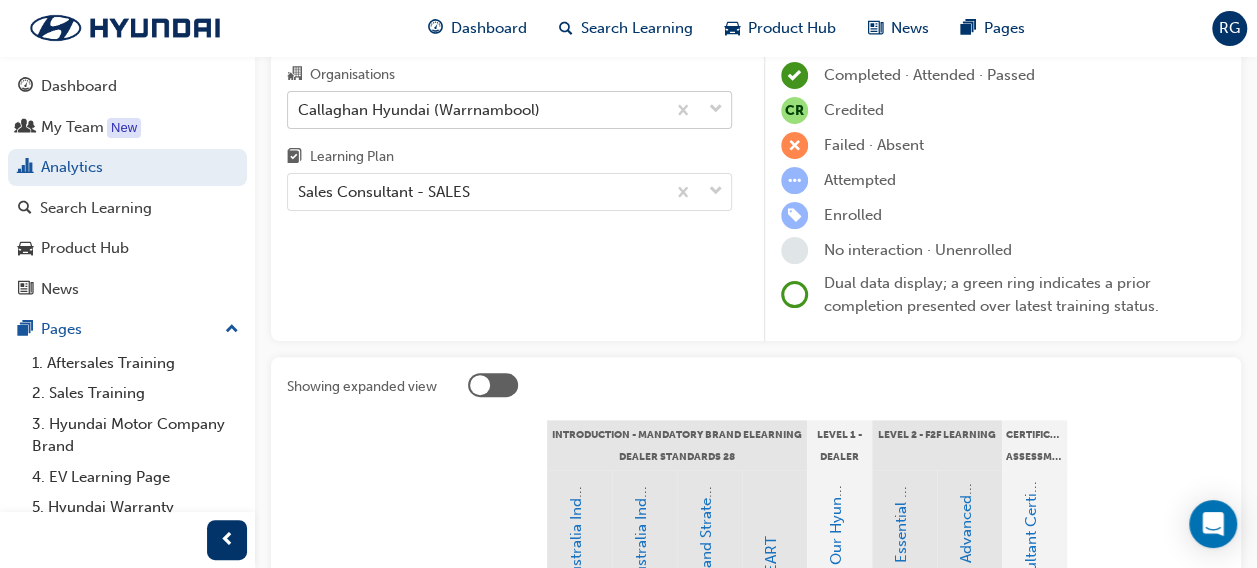 click on "Callaghan Hyundai (Warrnambool)" at bounding box center [419, 109] 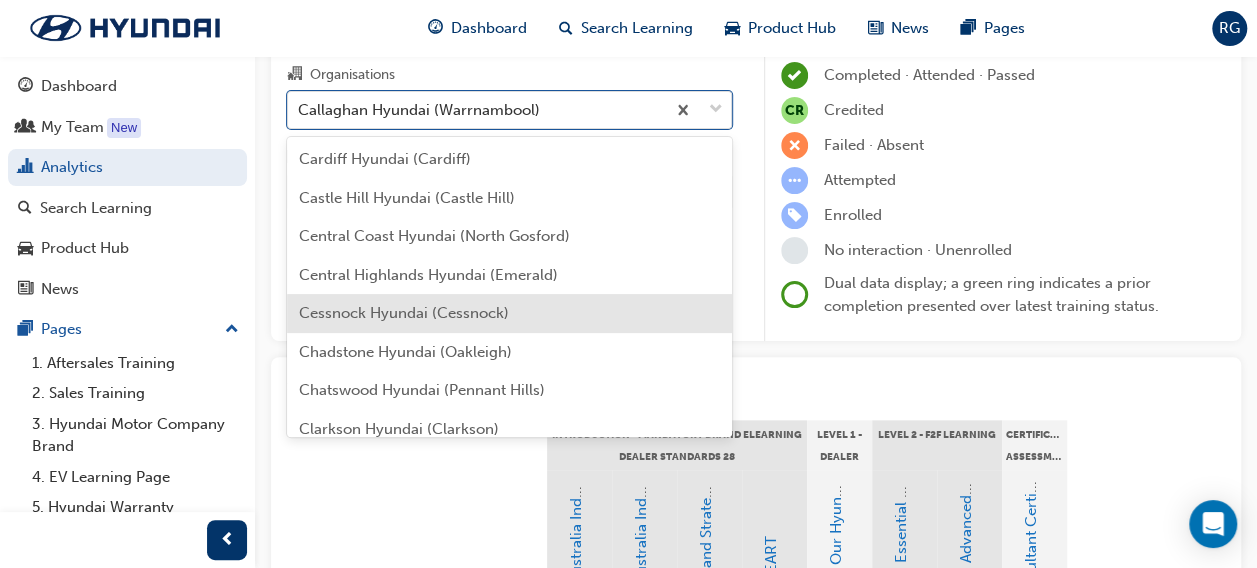 scroll, scrollTop: 890, scrollLeft: 0, axis: vertical 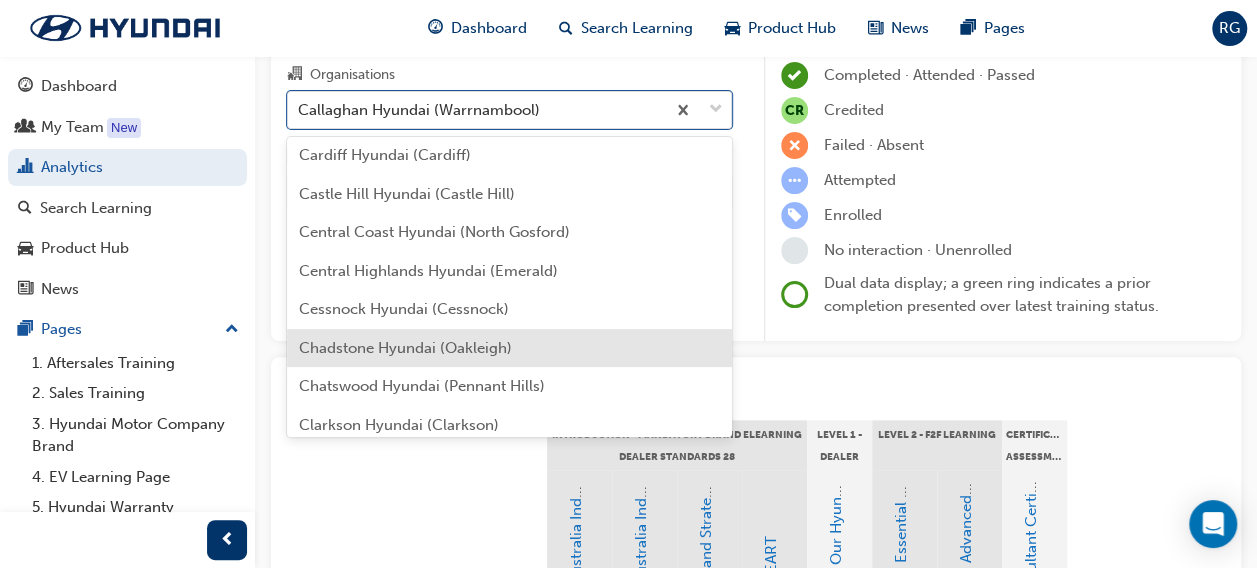 click on "Chadstone Hyundai  (Oakleigh)" at bounding box center [509, 348] 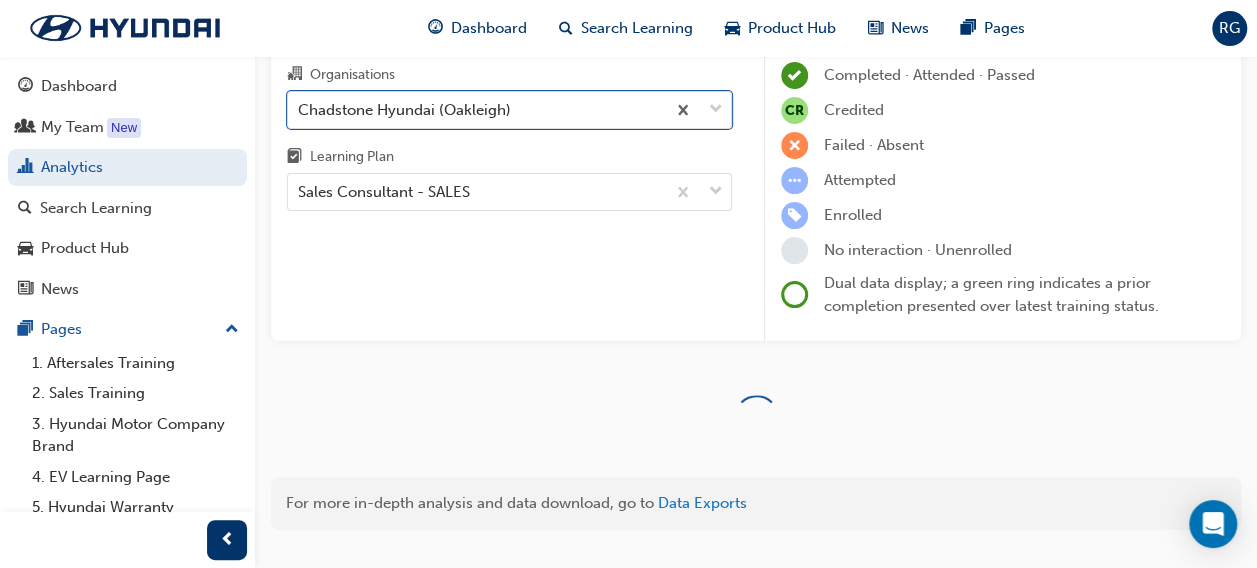 click on "Gap Report Organisations   option Chadstone Hyundai  ([CITY]), selected.     0 results available. Select is focused ,type to refine list, press Down to open the menu,  Chadstone Hyundai  ([CITY]) Learning Plan Sales Consultant - SALES" at bounding box center [509, 175] 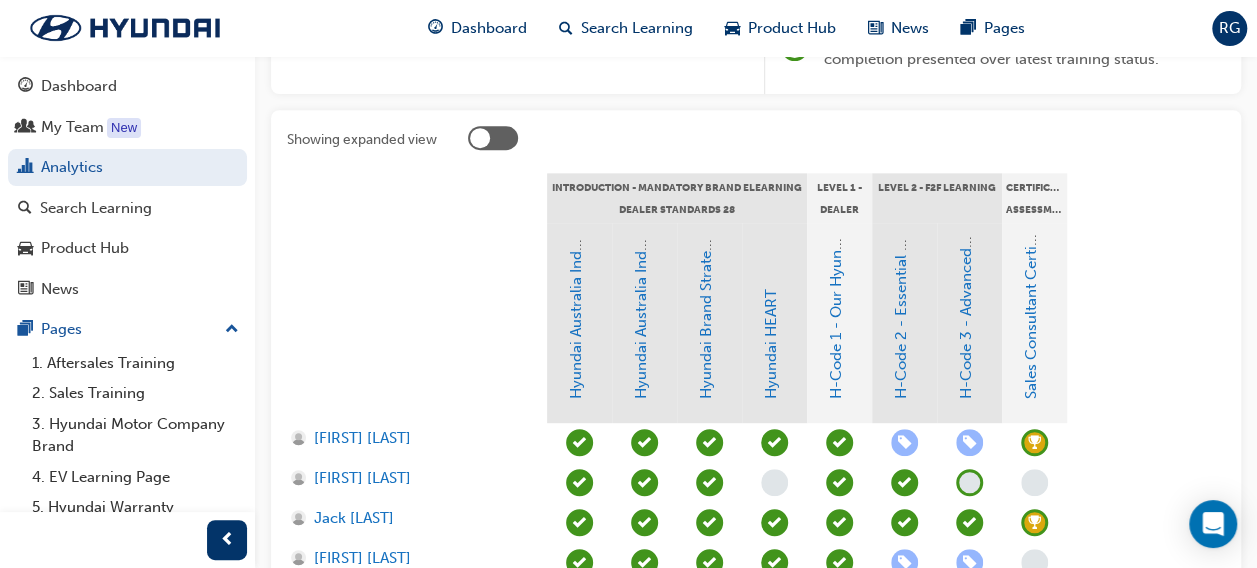 scroll, scrollTop: 0, scrollLeft: 0, axis: both 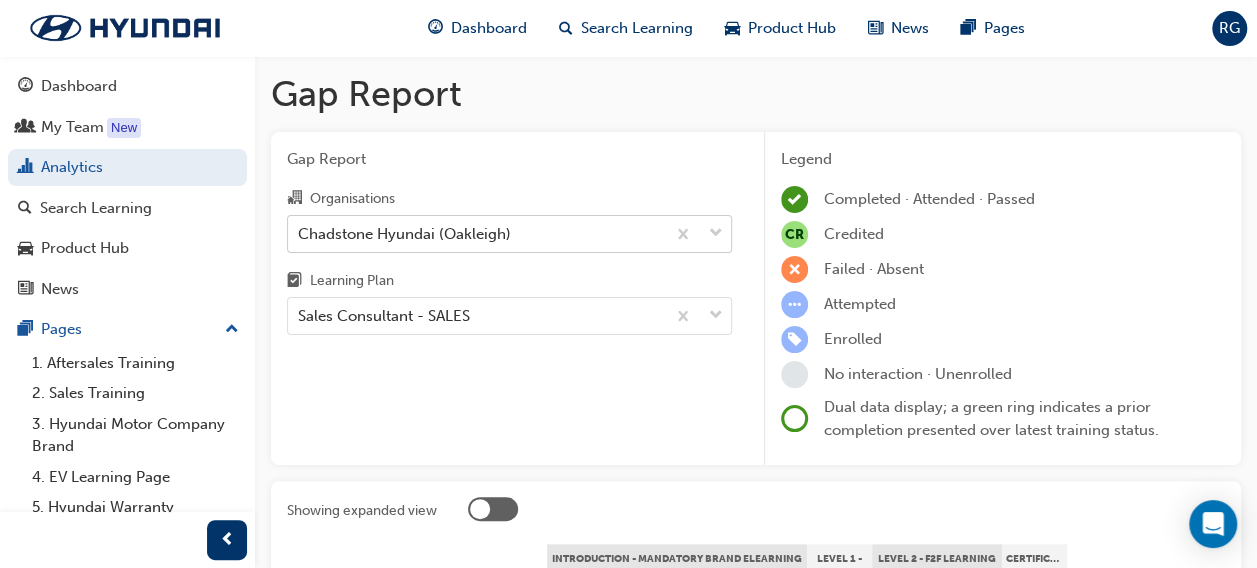 click on "Chadstone Hyundai  (Oakleigh)" at bounding box center (476, 233) 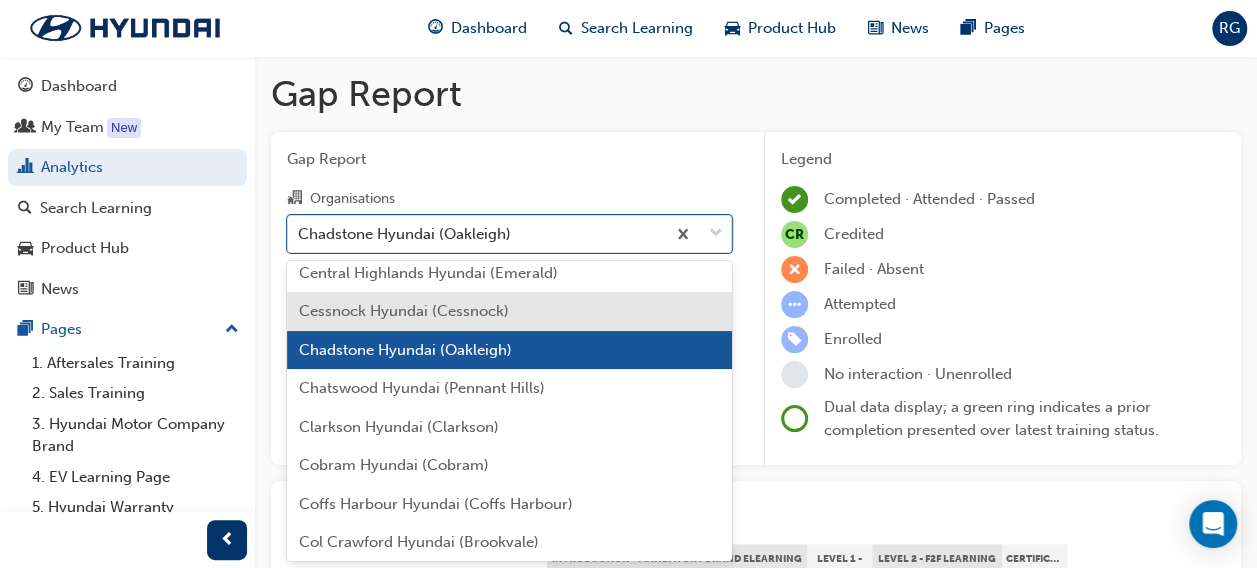 scroll, scrollTop: 1039, scrollLeft: 0, axis: vertical 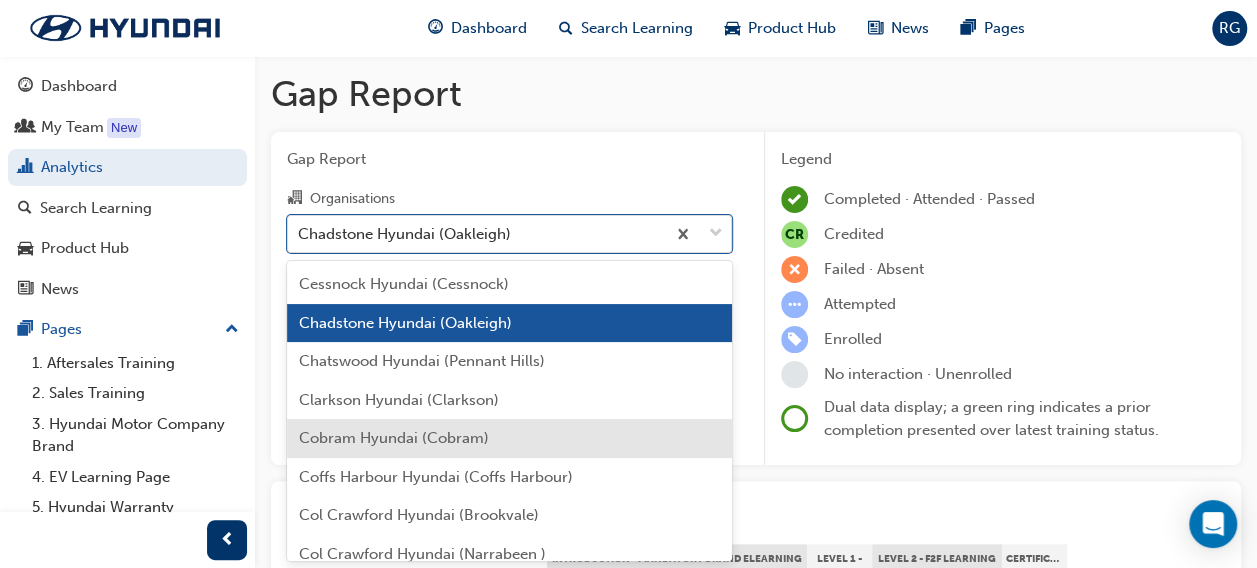 click on "Cobram Hyundai (Cobram)" at bounding box center [509, 438] 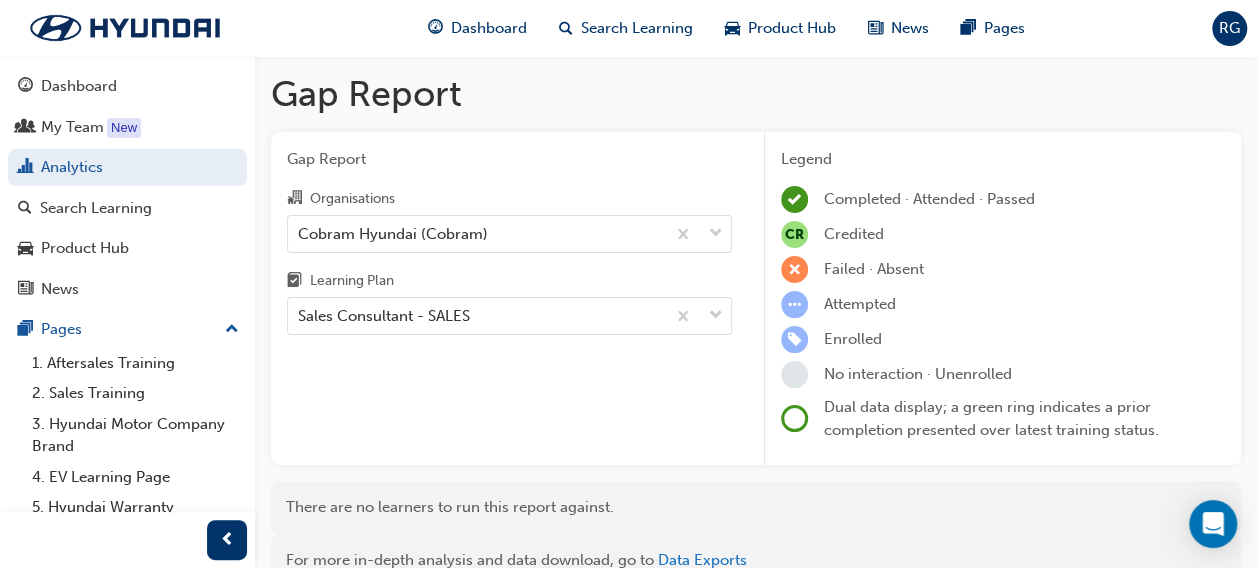 click on "Gap Report Organisations Cobram Hyundai ([CITY]) Learning Plan Sales Consultant - SALES" at bounding box center (509, 299) 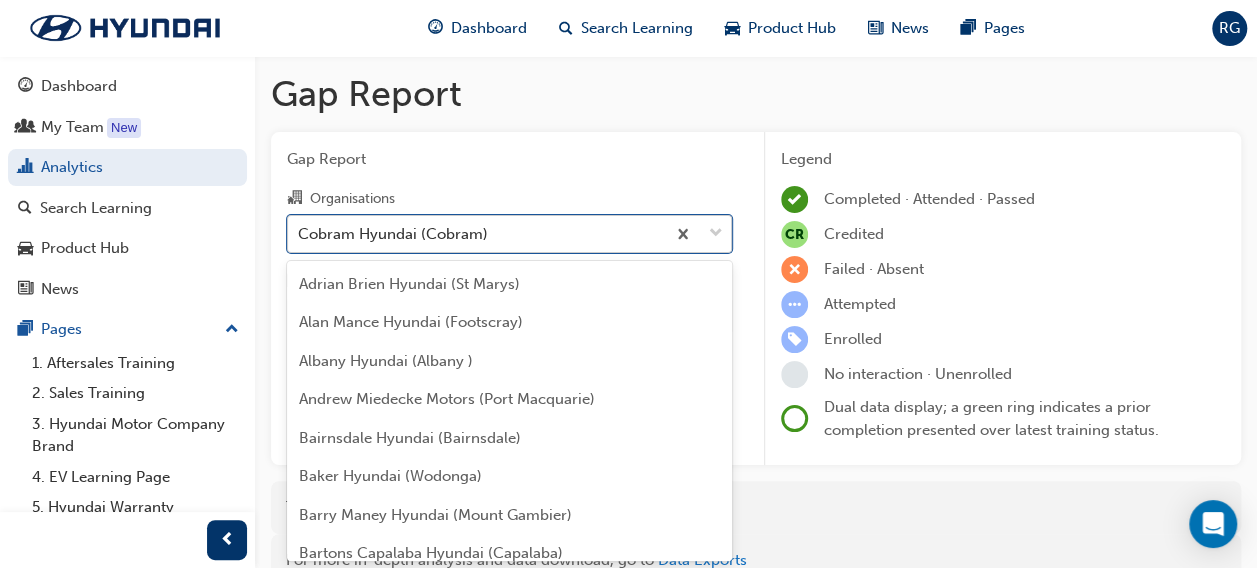 click on "Cobram Hyundai (Cobram)" at bounding box center [476, 233] 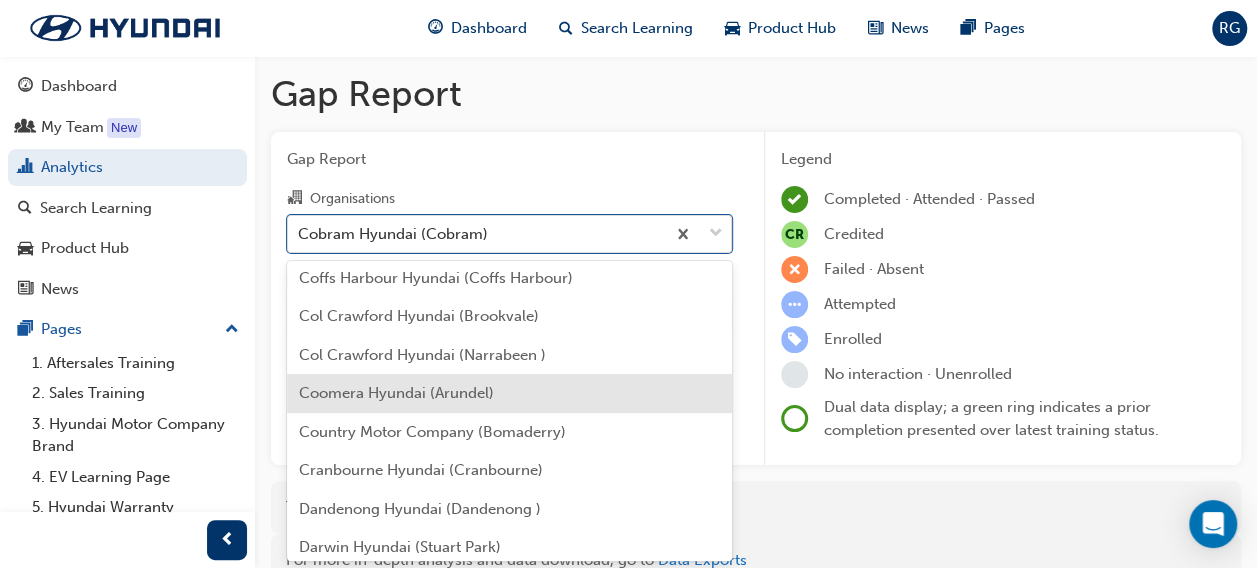 scroll, scrollTop: 1241, scrollLeft: 0, axis: vertical 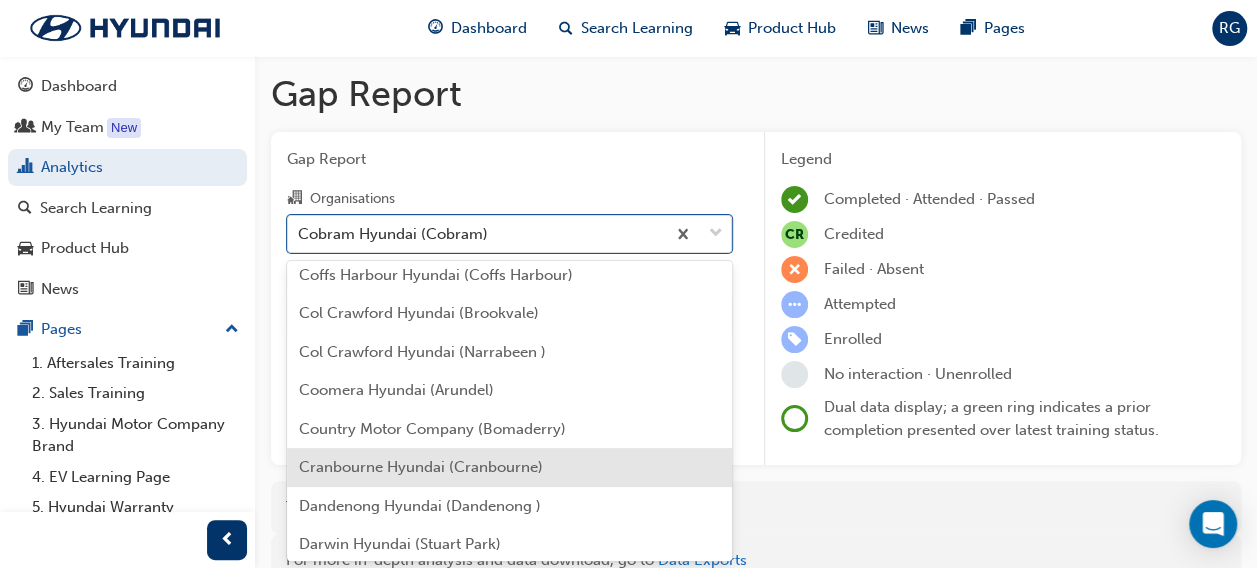 click on "Cranbourne Hyundai (Cranbourne)" at bounding box center (421, 467) 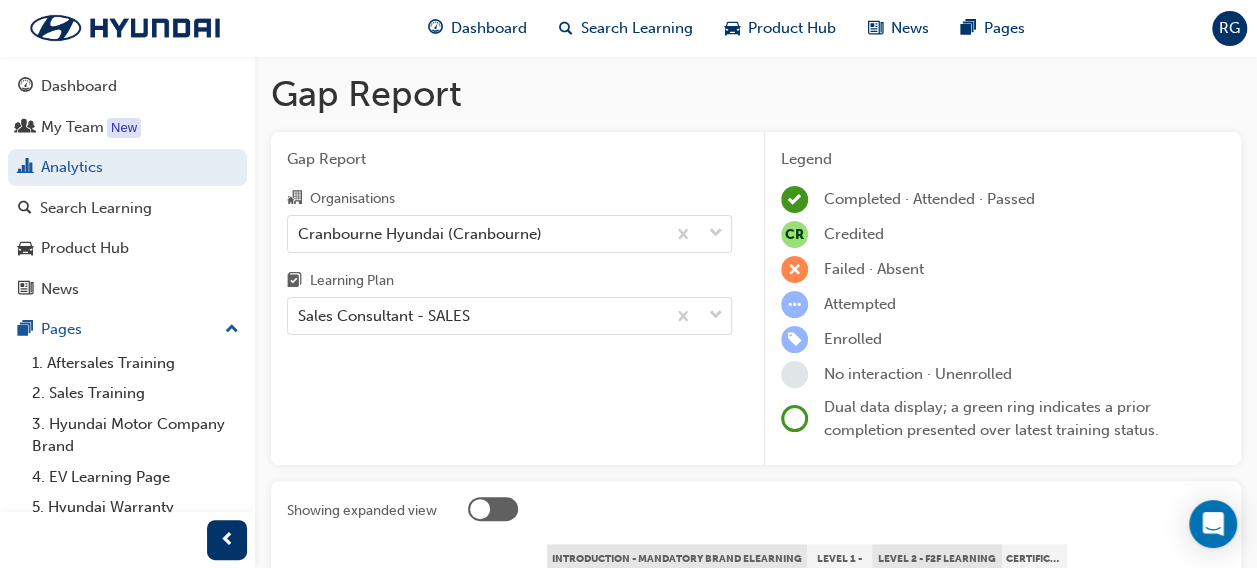 click on "Gap Report Organisations Cranbourne Hyundai ([CITY]) Learning Plan Sales Consultant - SALES" at bounding box center (509, 299) 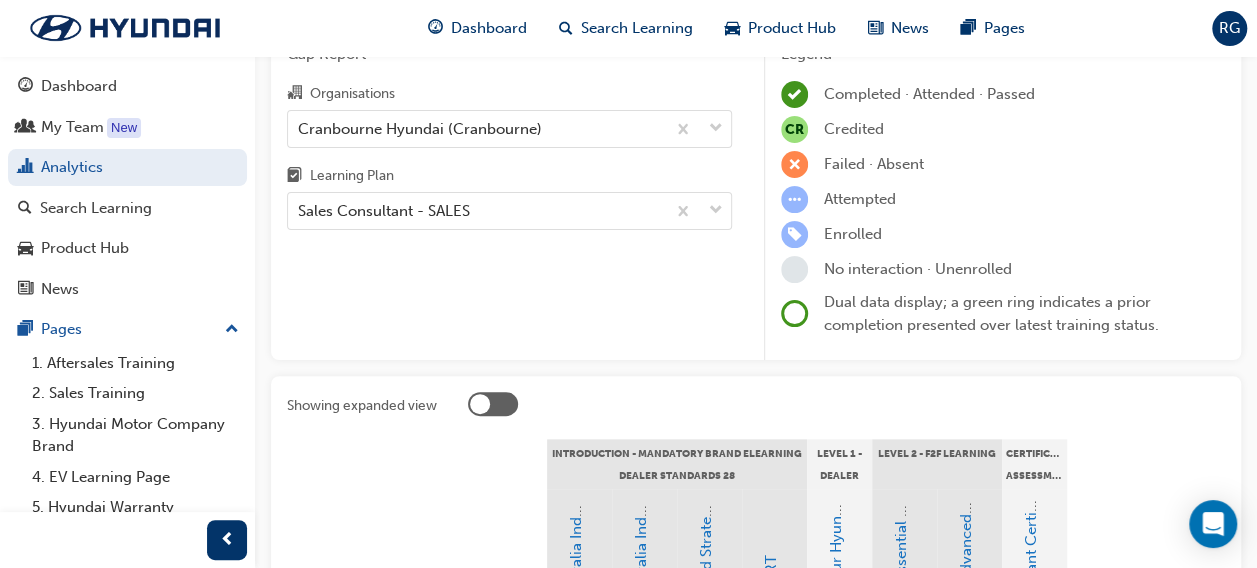 scroll, scrollTop: 104, scrollLeft: 0, axis: vertical 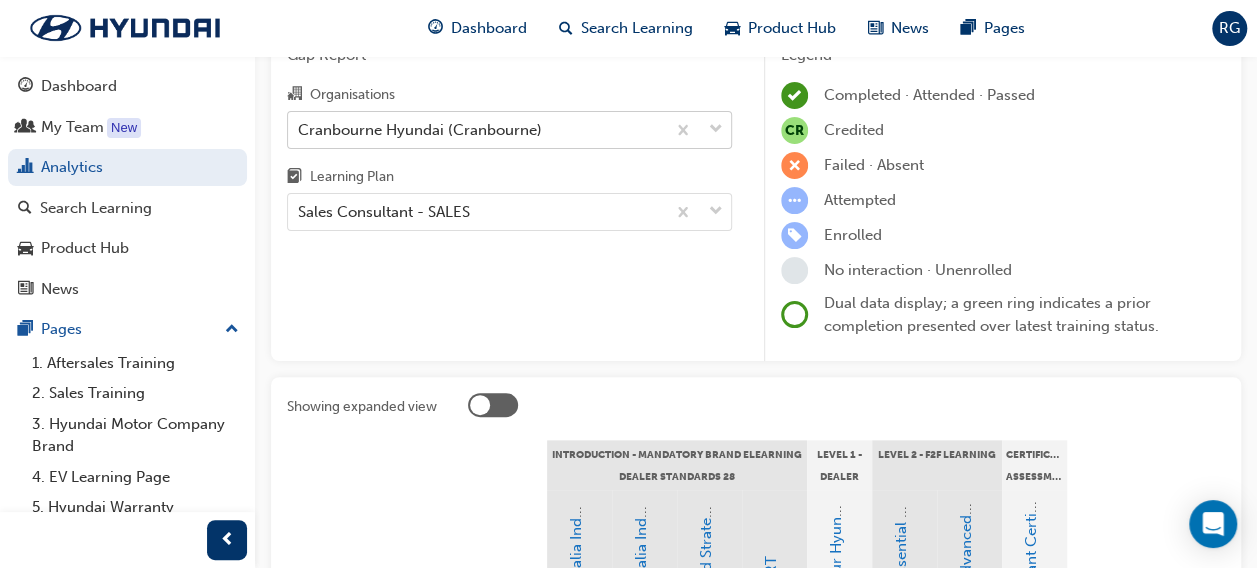 click on "Cranbourne Hyundai (Cranbourne)" at bounding box center [420, 129] 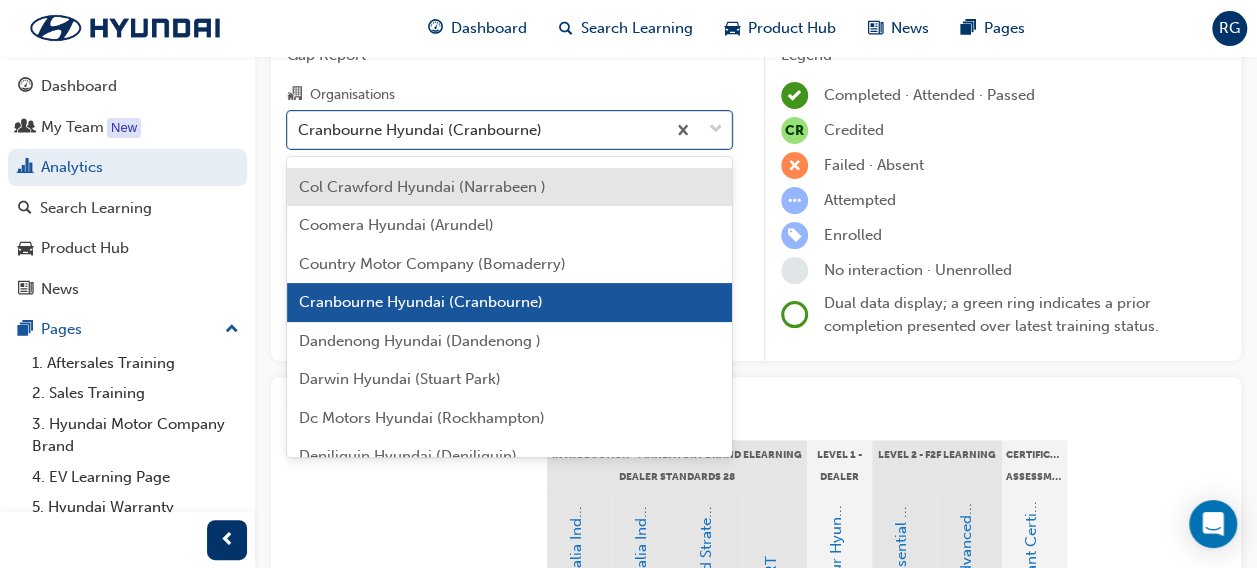 scroll, scrollTop: 1345, scrollLeft: 0, axis: vertical 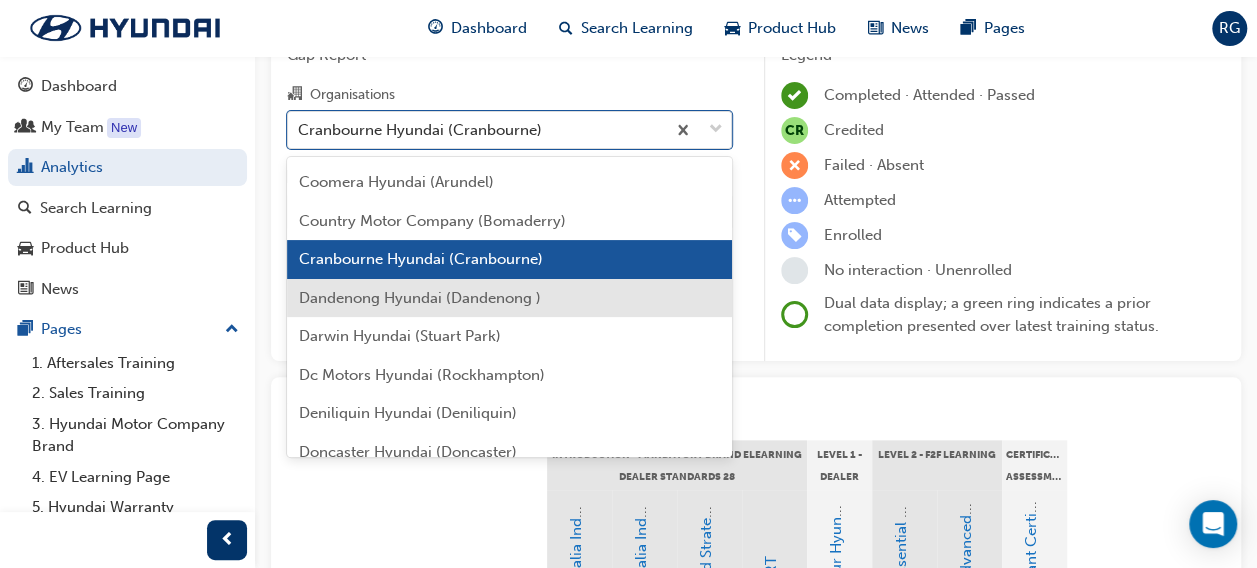 click on "Dandenong Hyundai (Dandenong )" at bounding box center (420, 298) 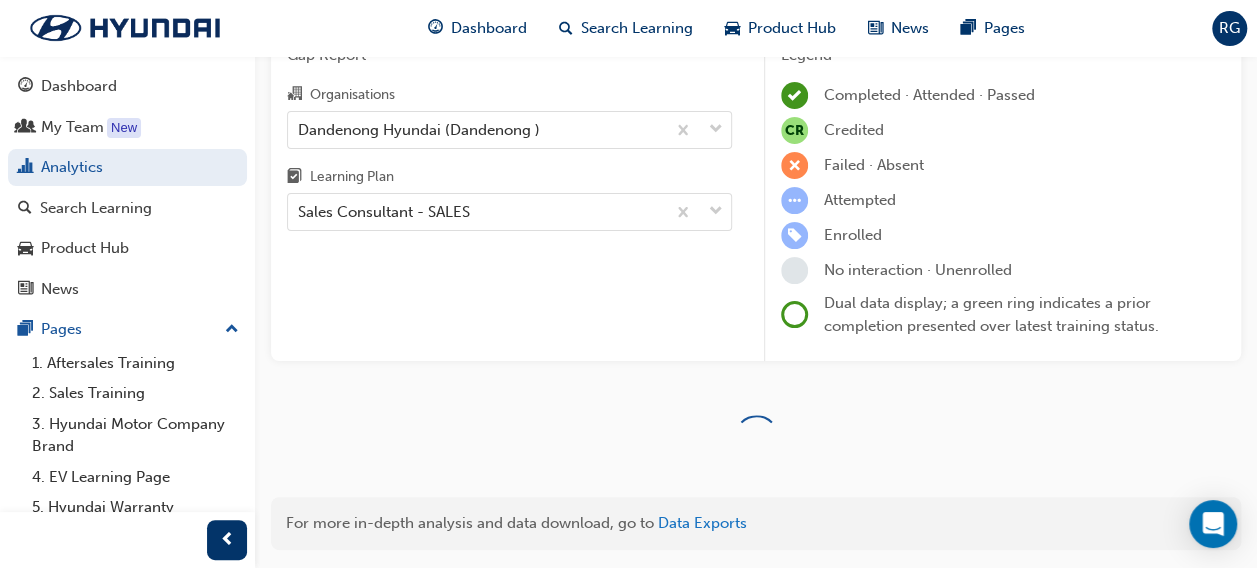 click on "Gap Report Organisations Dandenong Hyundai ([CITY]) Learning Plan Sales Consultant - SALES" at bounding box center [509, 195] 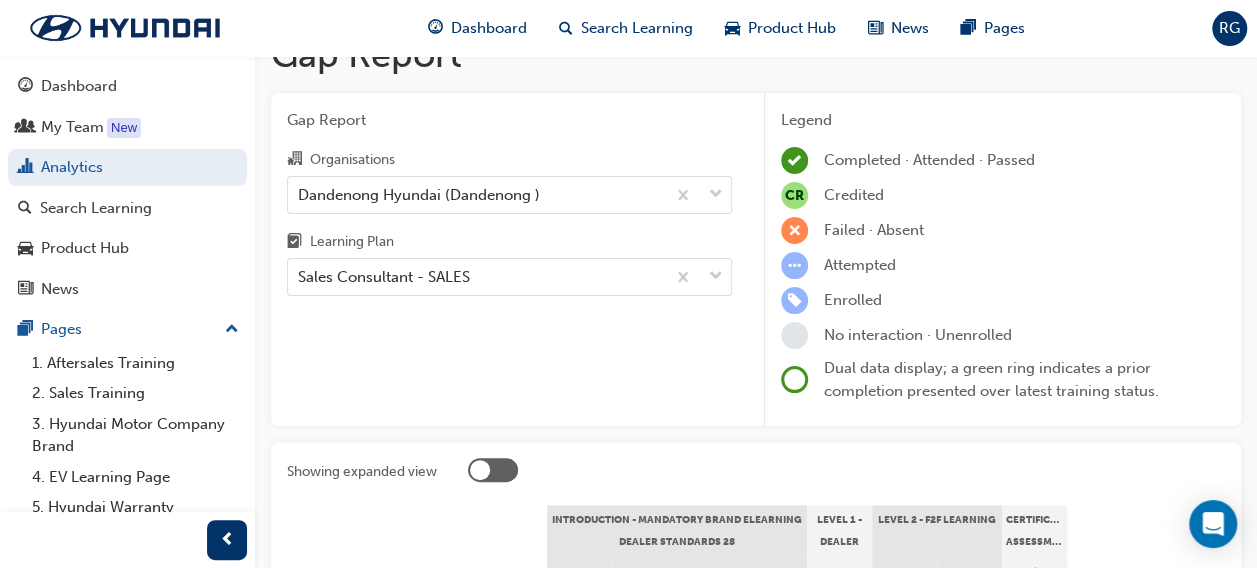 scroll, scrollTop: 0, scrollLeft: 0, axis: both 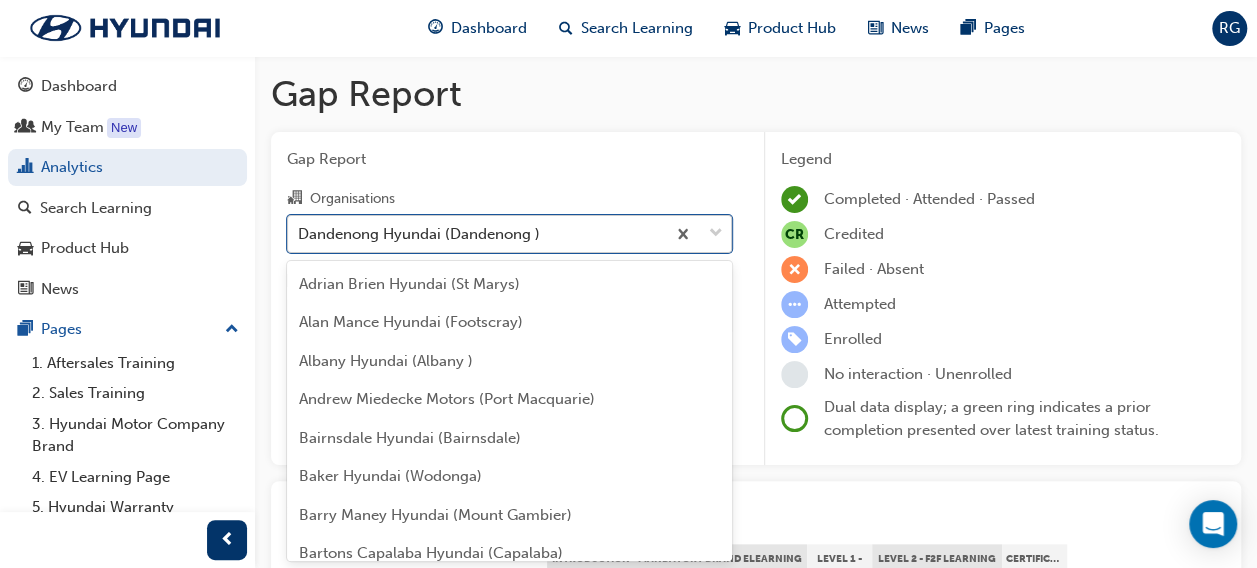 click on "Dandenong Hyundai (Dandenong )" at bounding box center (419, 233) 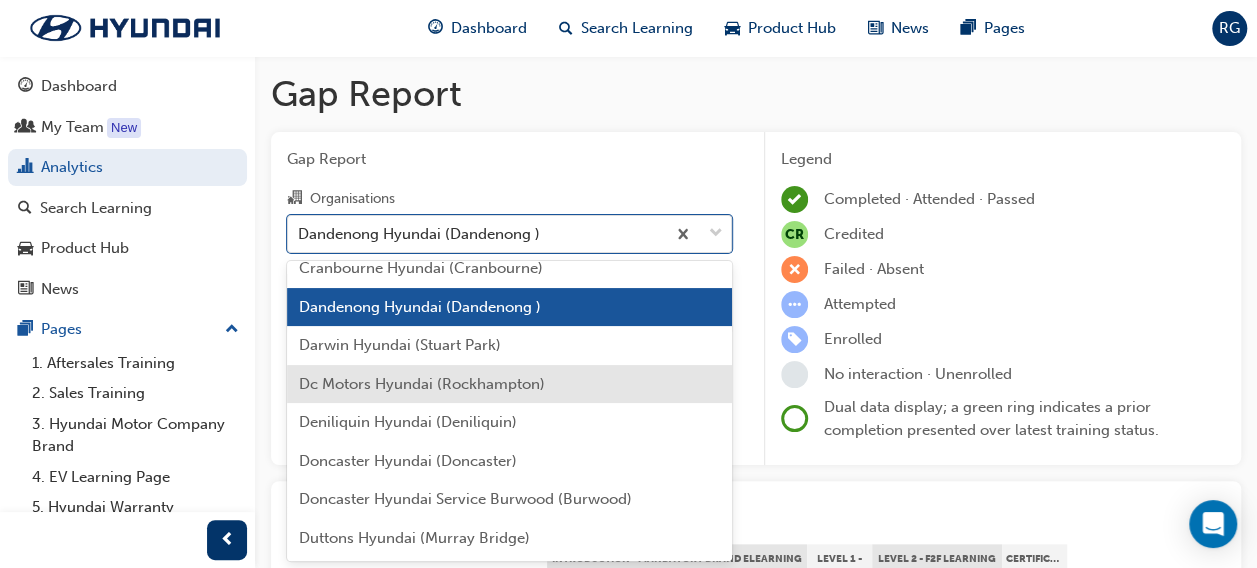scroll, scrollTop: 1441, scrollLeft: 0, axis: vertical 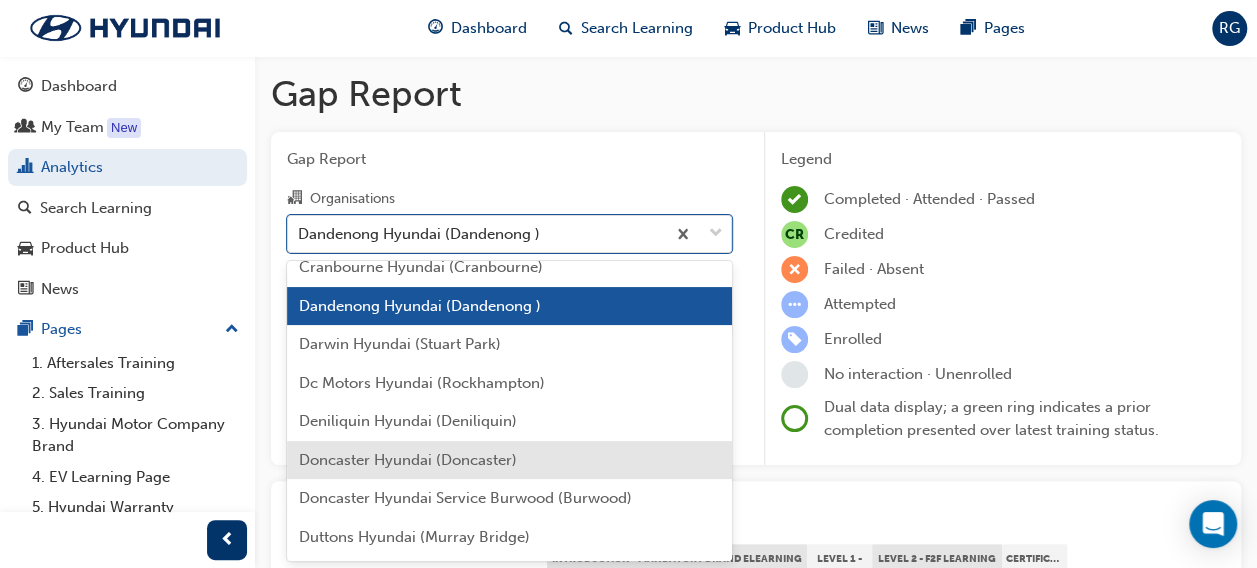 click on "Doncaster Hyundai (Doncaster)" at bounding box center [408, 460] 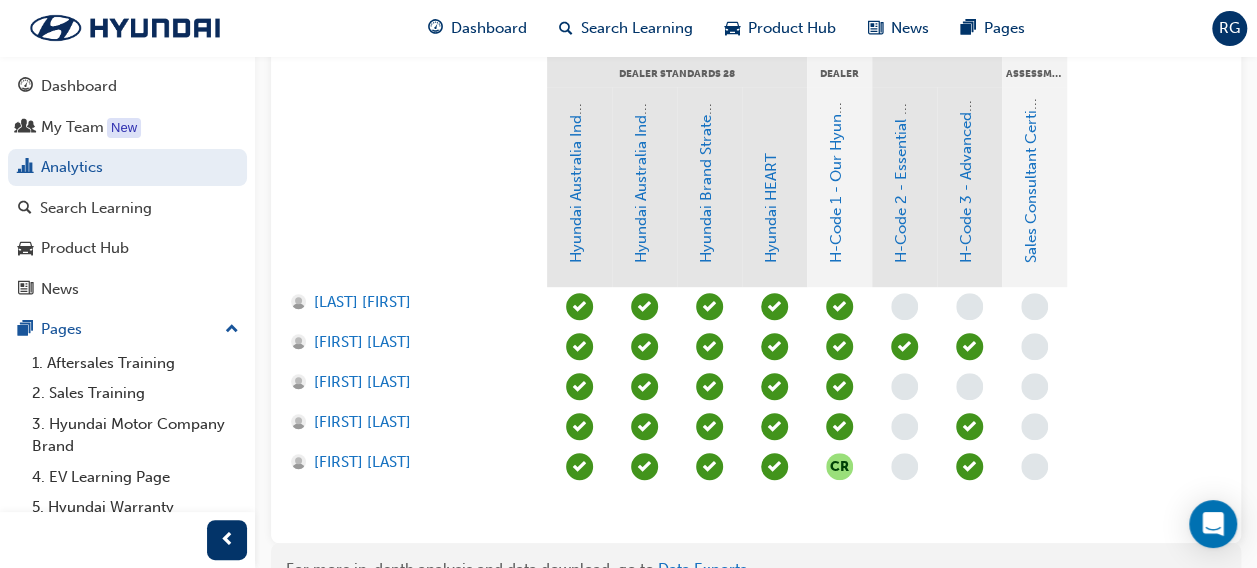 scroll, scrollTop: 508, scrollLeft: 0, axis: vertical 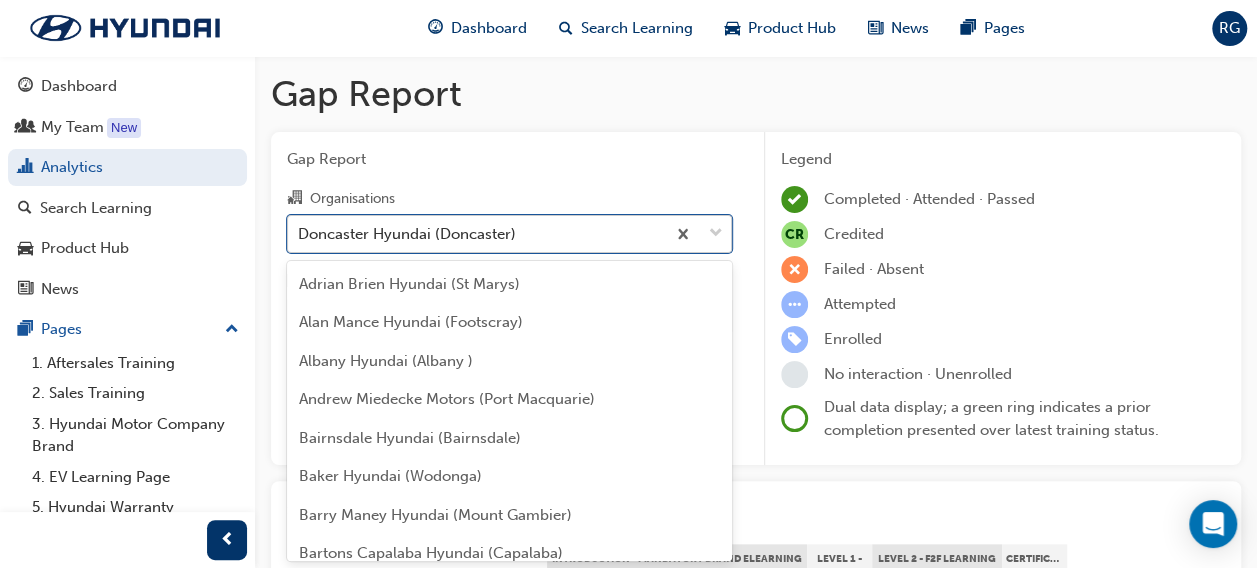 click on "Doncaster Hyundai (Doncaster)" at bounding box center [407, 233] 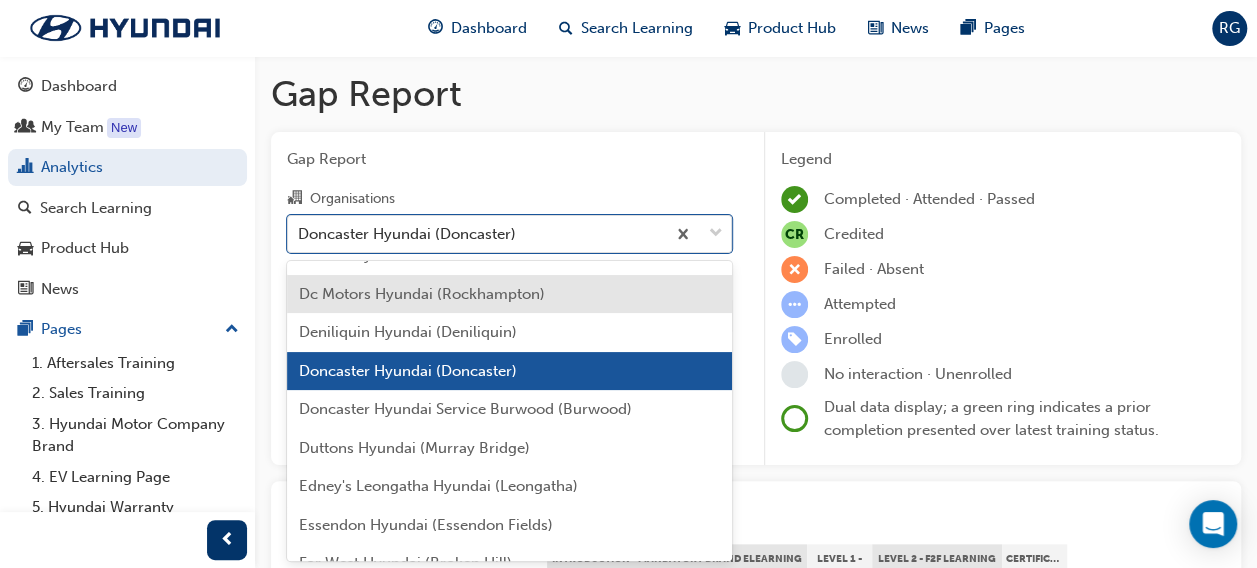 scroll, scrollTop: 1531, scrollLeft: 0, axis: vertical 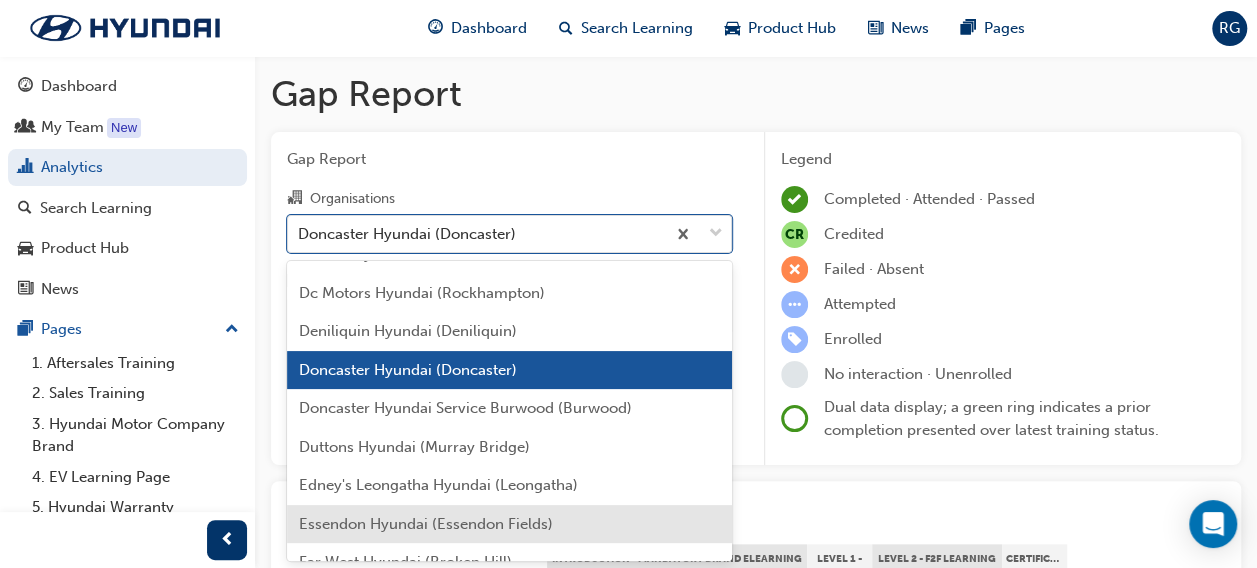 click on "Essendon Hyundai (Essendon Fields)" at bounding box center [509, 524] 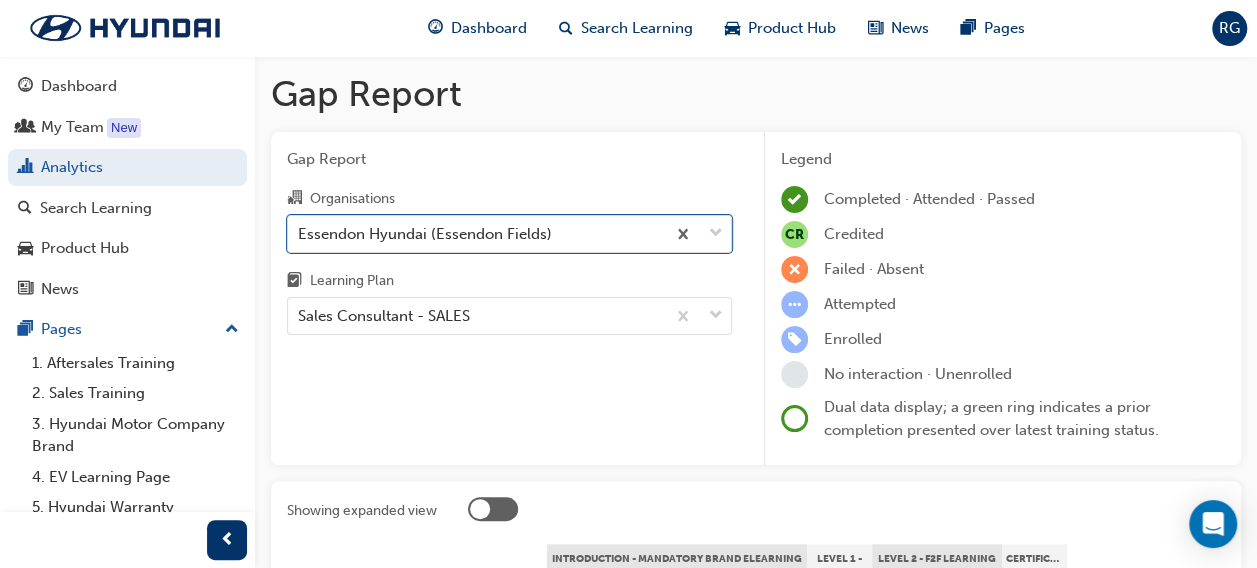 click on "Gap Report Organisations   option Essendon Hyundai ([CITY]), selected.     0 results available. Select is focused ,type to refine list, press Down to open the menu,  Essendon Hyundai ([CITY]) Learning Plan Sales Consultant - SALES" at bounding box center [509, 299] 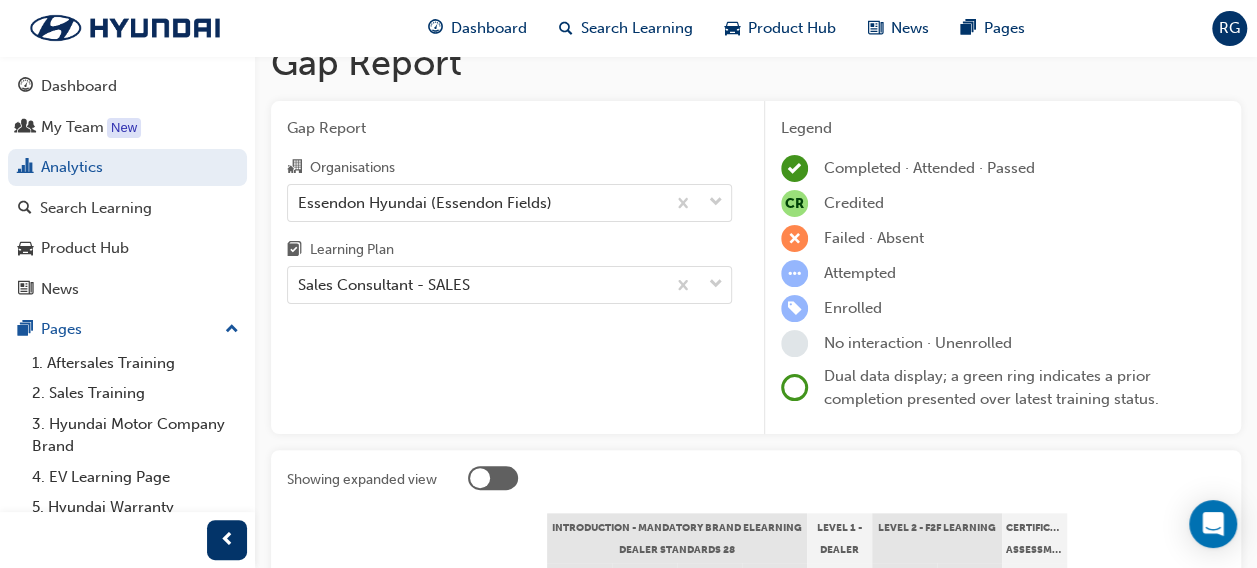 scroll, scrollTop: 30, scrollLeft: 0, axis: vertical 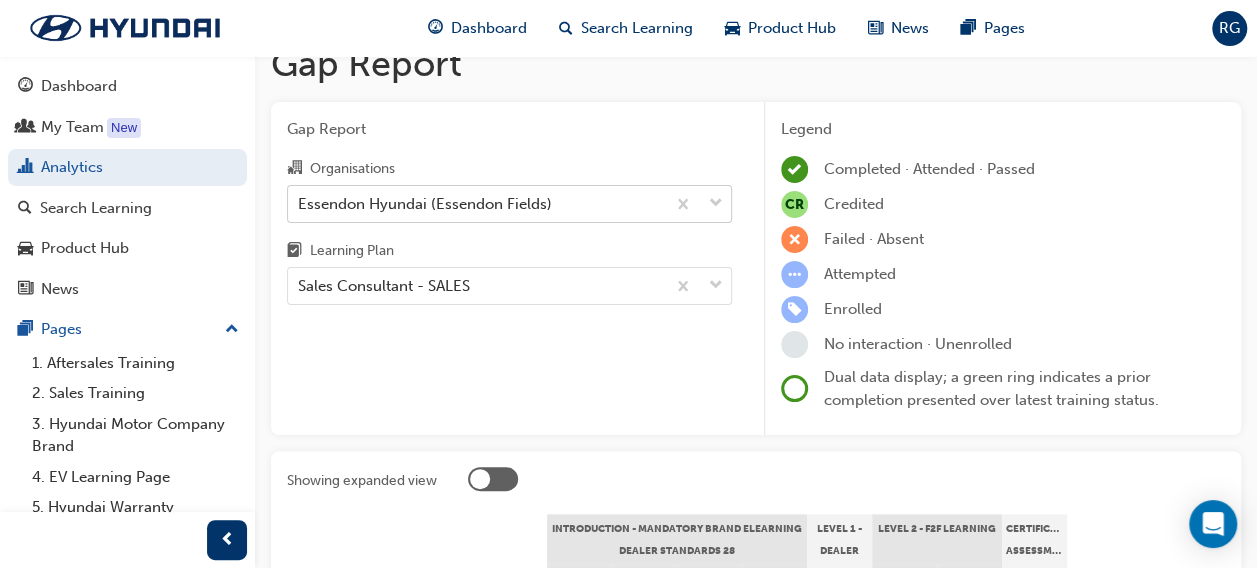 click on "Essendon Hyundai (Essendon Fields)" at bounding box center (425, 203) 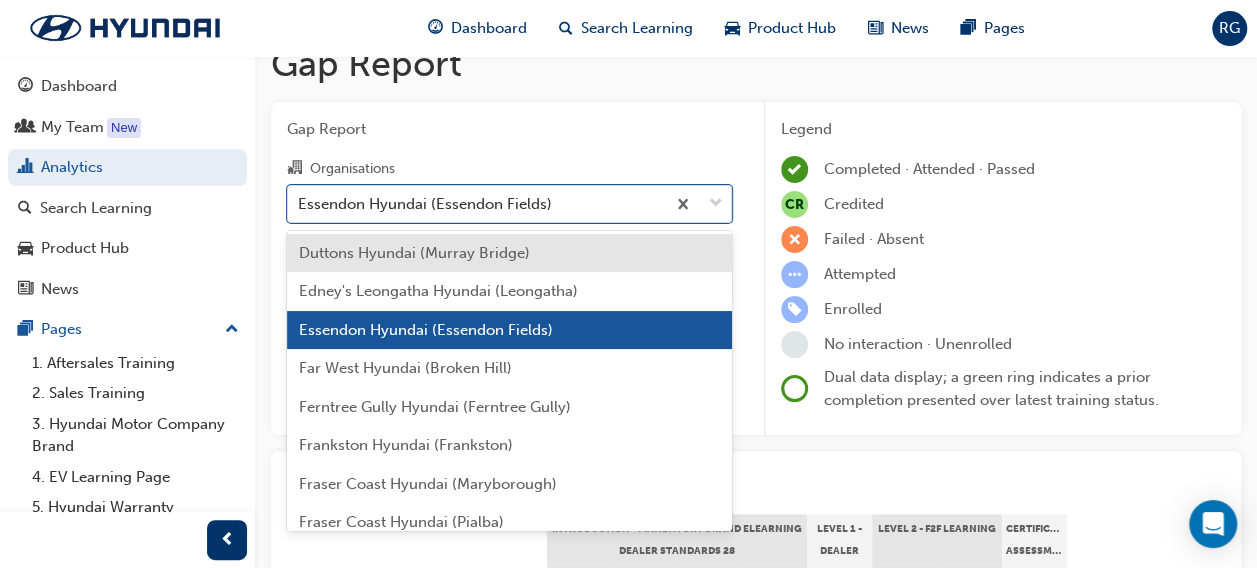 scroll, scrollTop: 1713, scrollLeft: 0, axis: vertical 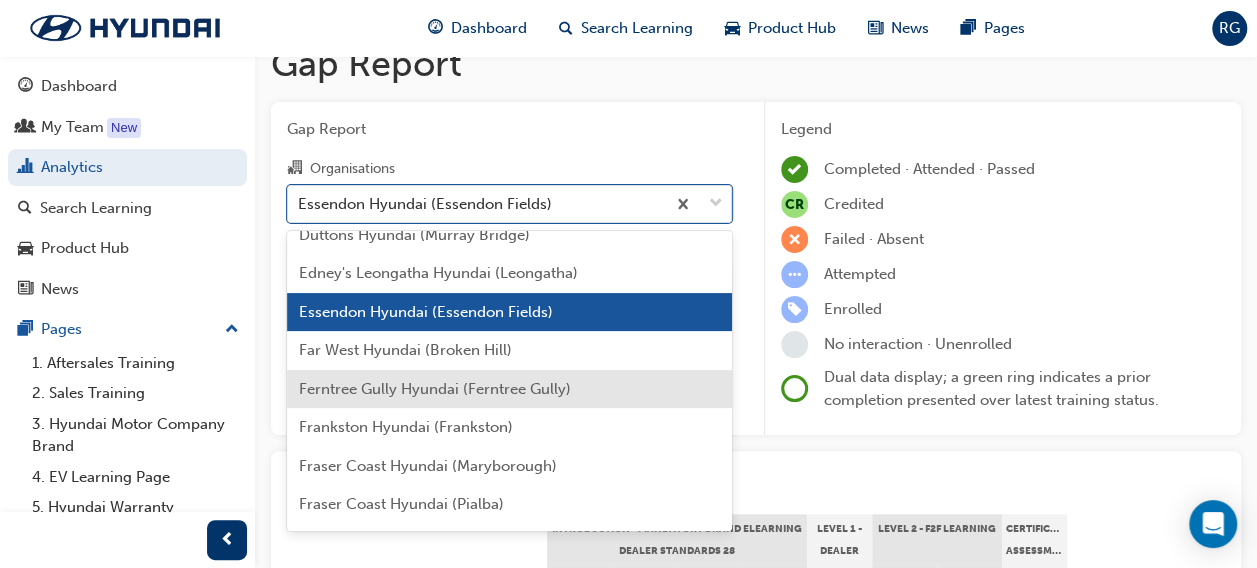click on "Ferntree Gully Hyundai (Ferntree Gully)" at bounding box center [509, 389] 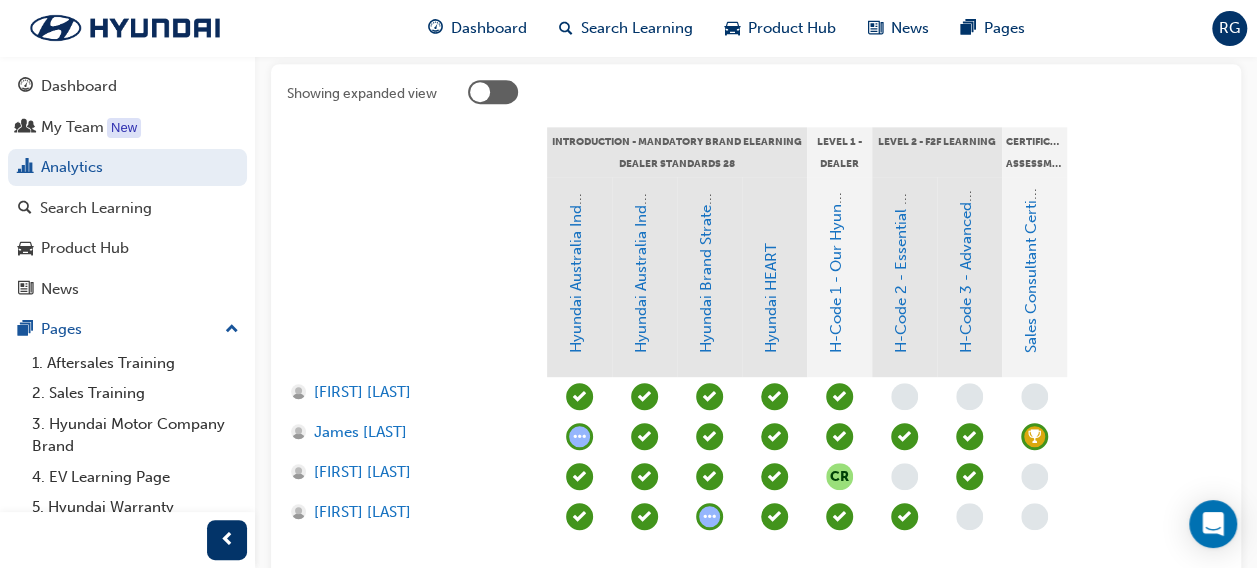 scroll, scrollTop: 420, scrollLeft: 0, axis: vertical 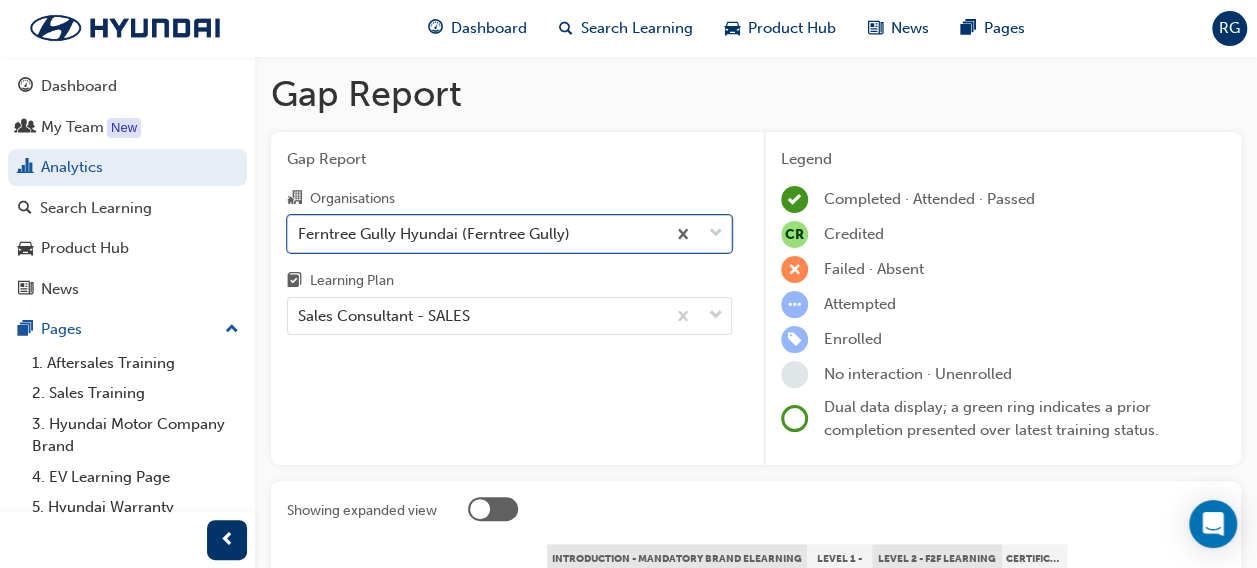 click on "Ferntree Gully Hyundai (Ferntree Gully)" at bounding box center [434, 233] 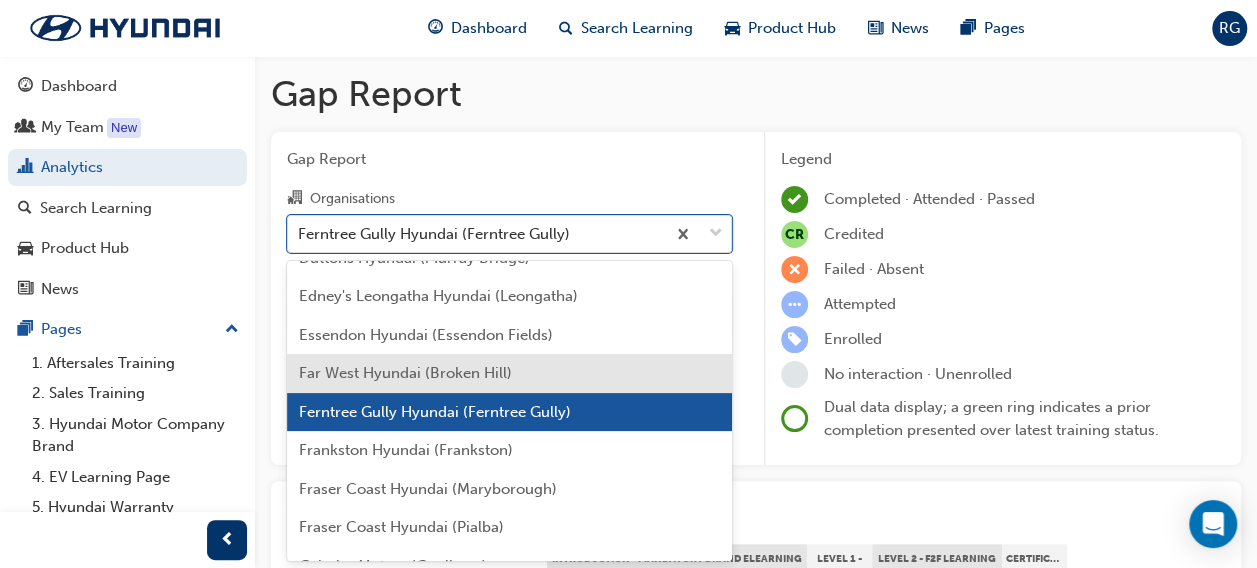 scroll, scrollTop: 1725, scrollLeft: 0, axis: vertical 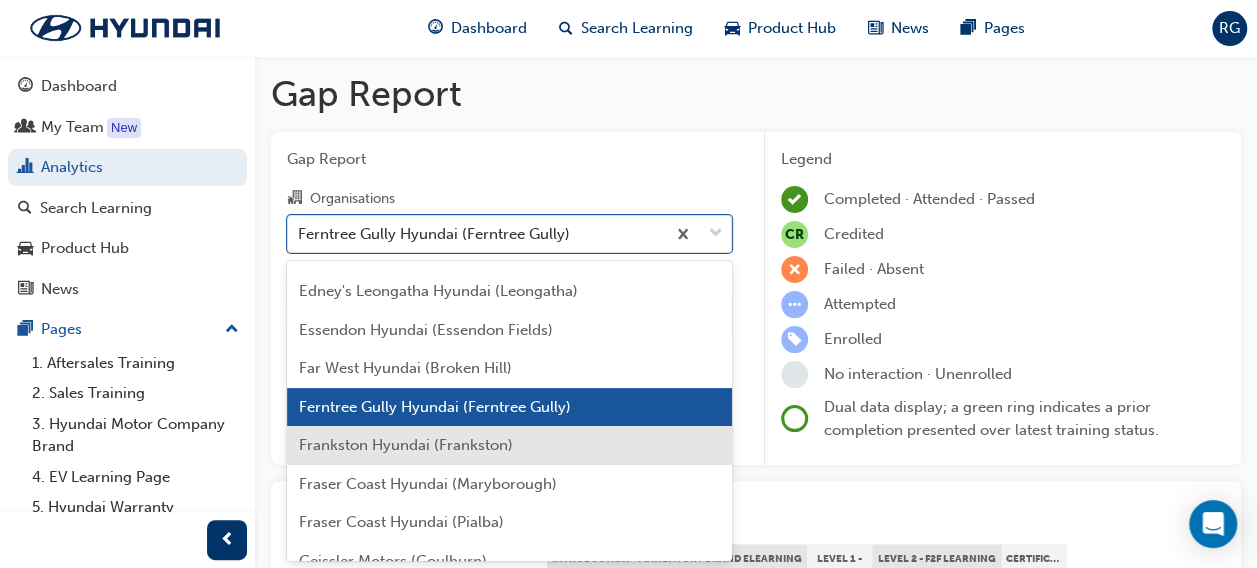 click on "Frankston Hyundai (Frankston)" at bounding box center (406, 445) 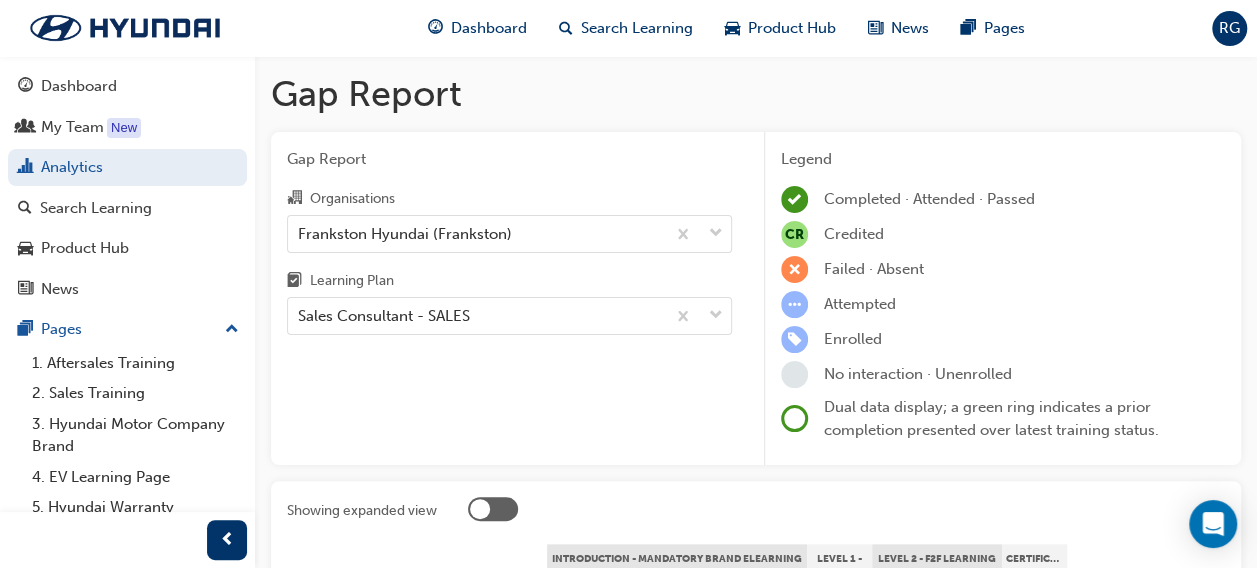 click on "Gap Report Organisations Frankston Hyundai ([CITY]) Learning Plan Sales Consultant - SALES" at bounding box center (509, 299) 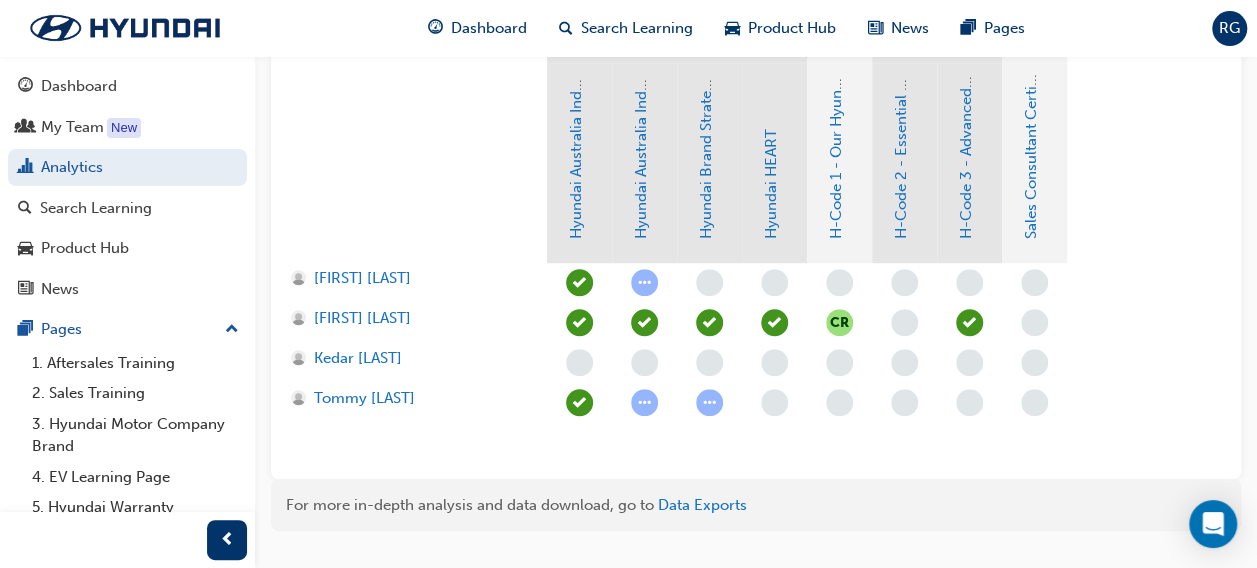 scroll, scrollTop: 576, scrollLeft: 0, axis: vertical 